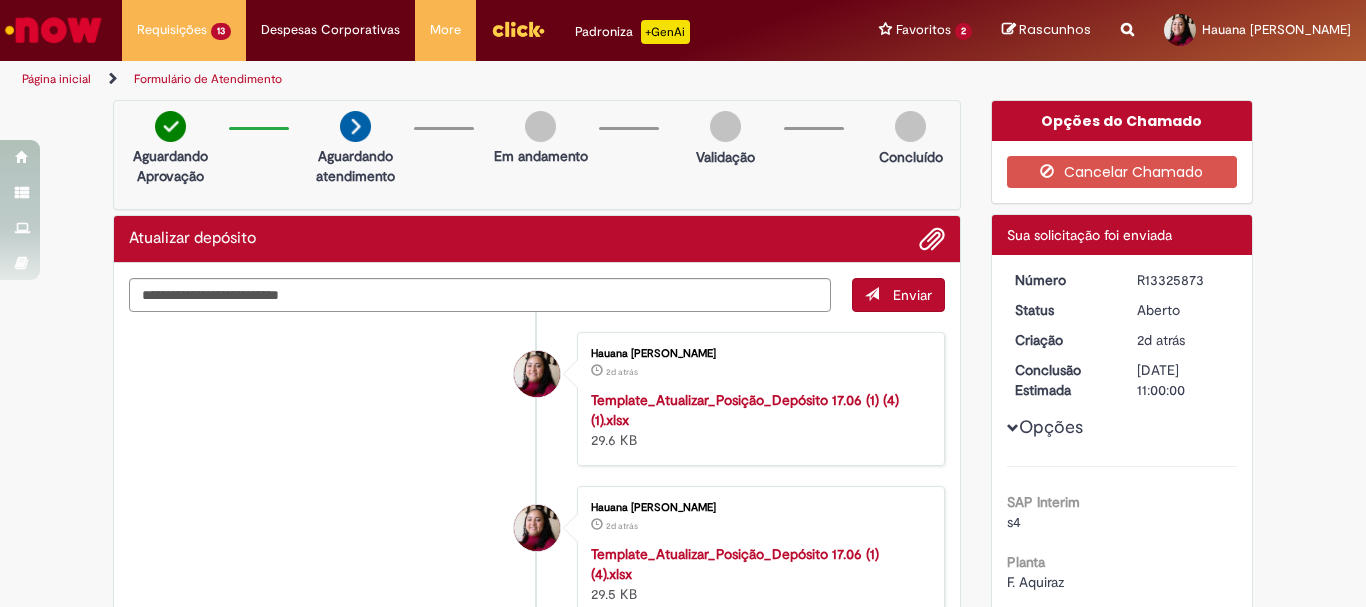 scroll, scrollTop: 0, scrollLeft: 0, axis: both 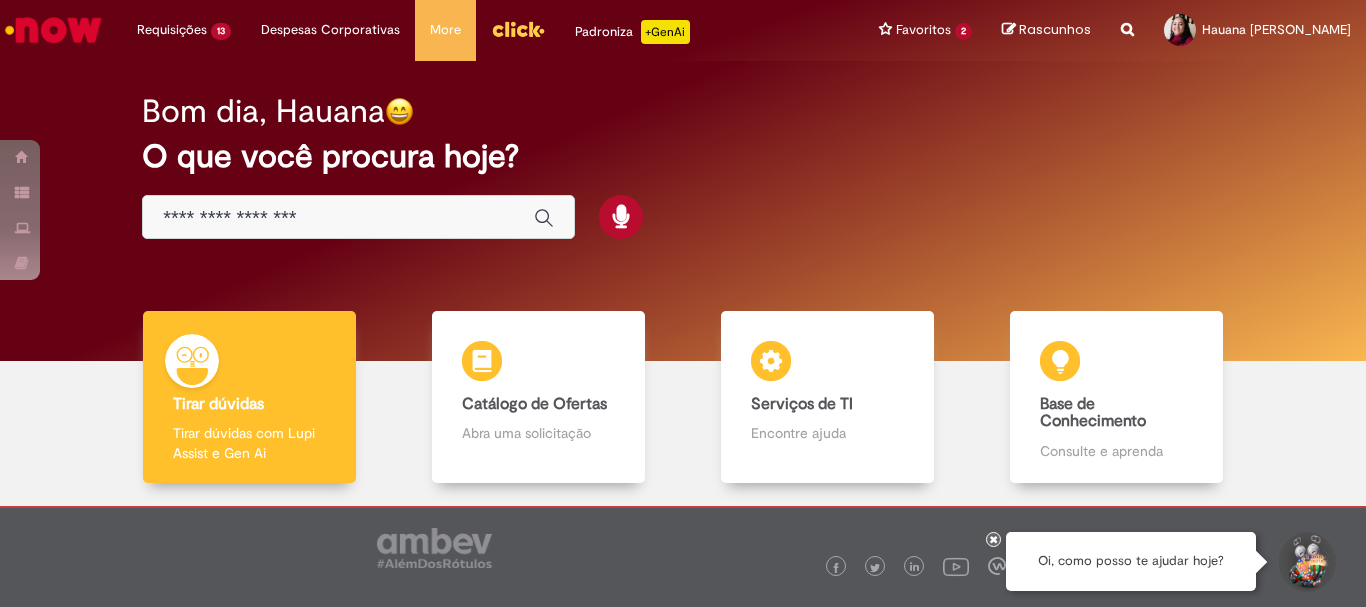 click at bounding box center (338, 218) 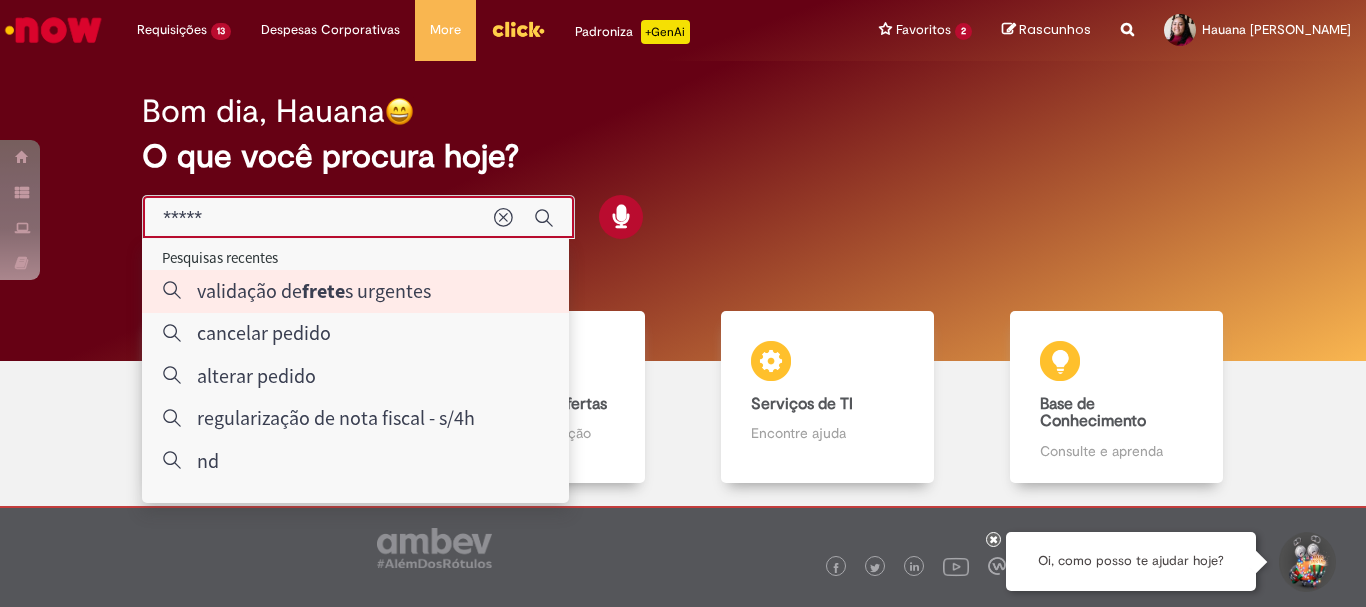 type on "**********" 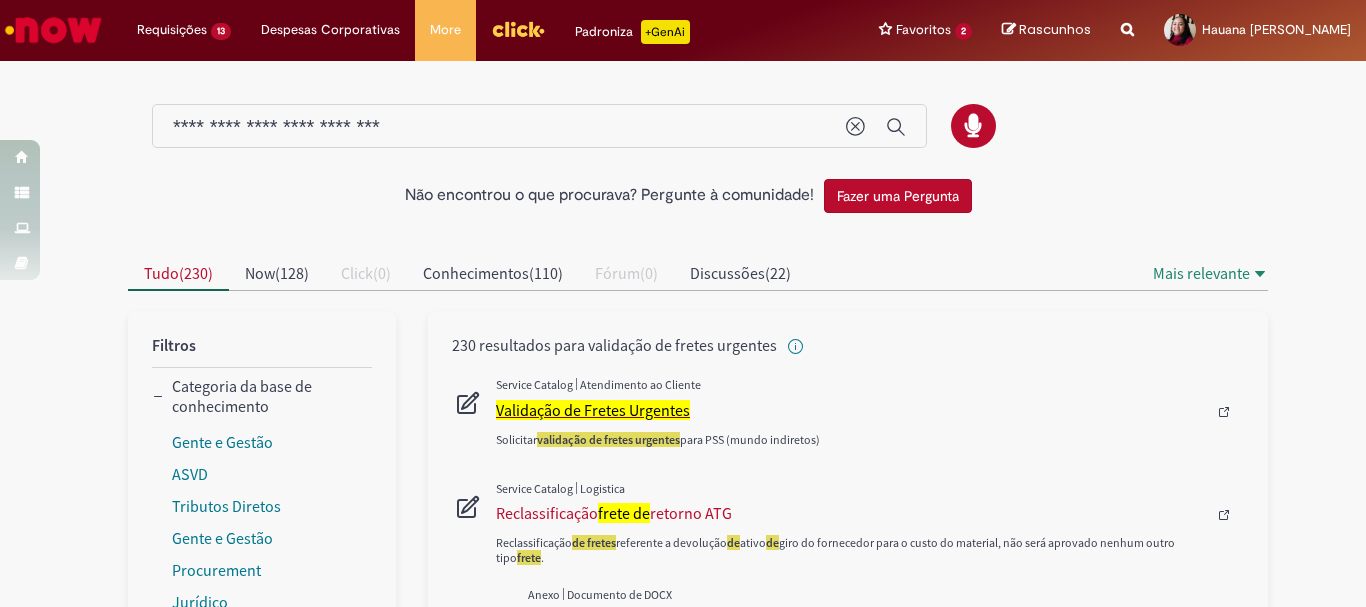 click on "Validação de Fretes Urgentes" at bounding box center [593, 410] 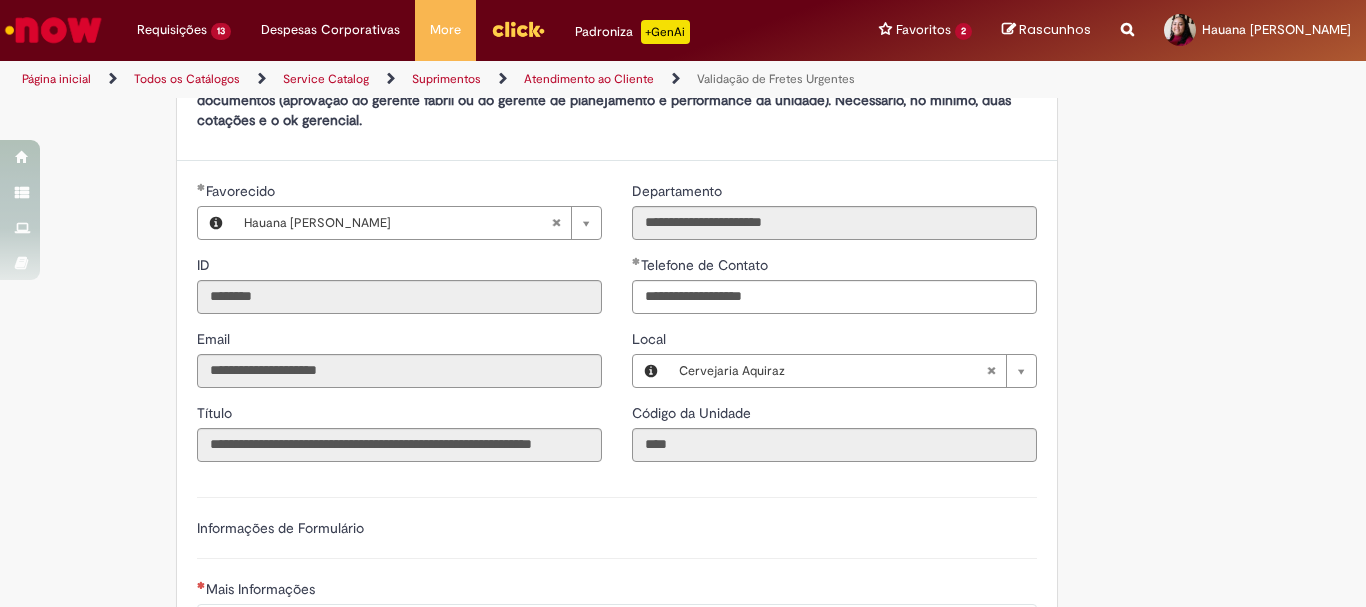 scroll, scrollTop: 900, scrollLeft: 0, axis: vertical 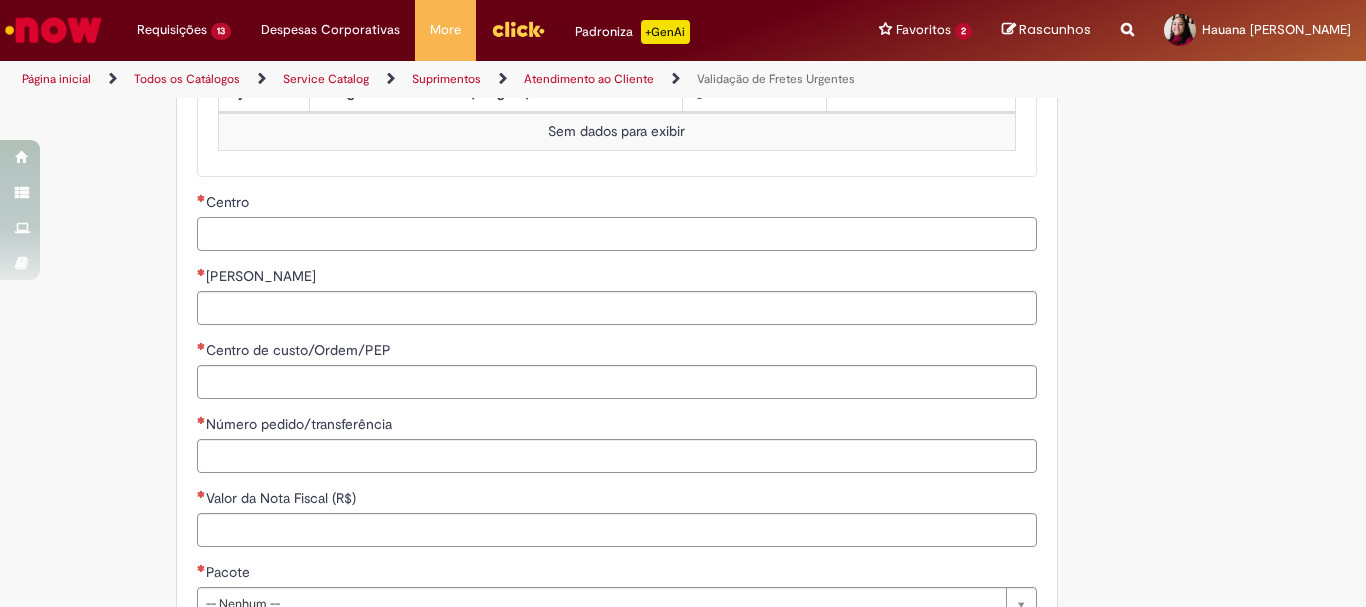 click on "Centro" at bounding box center [617, 234] 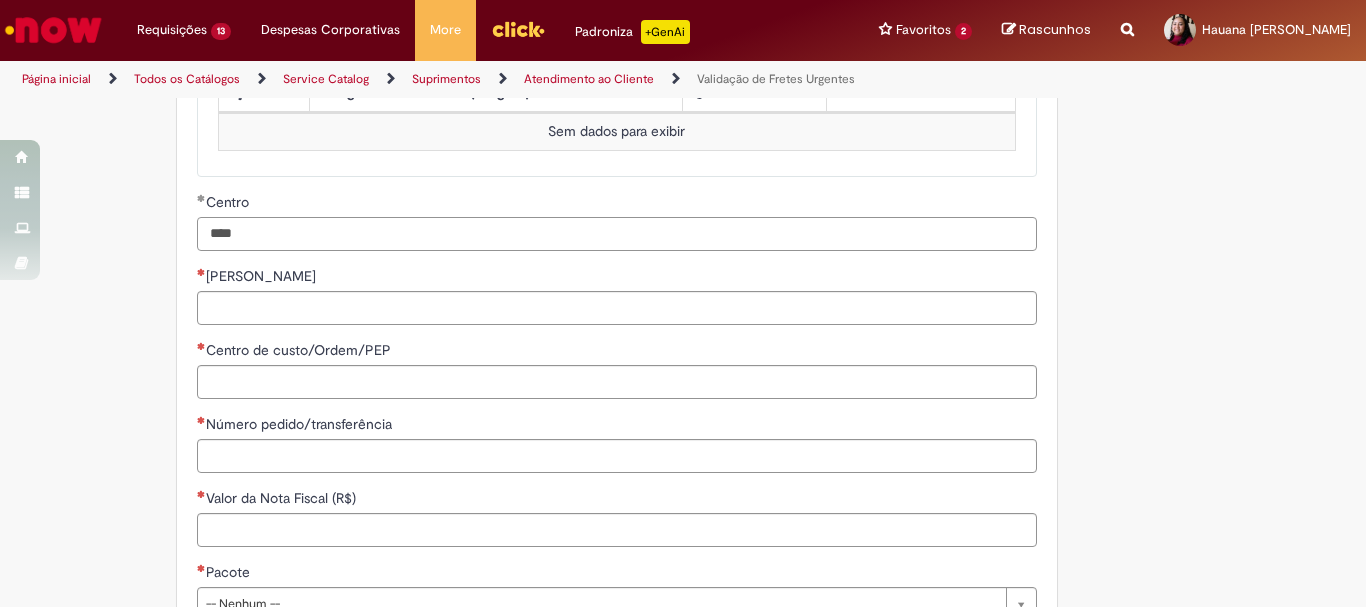type on "****" 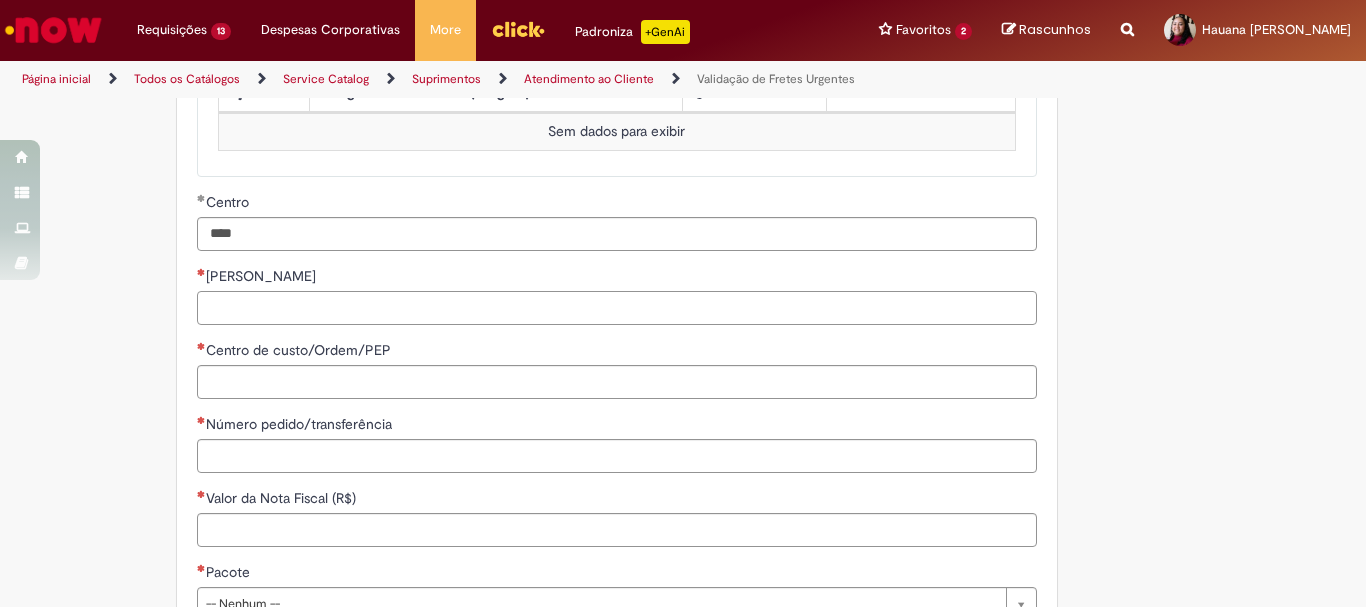 click on "[PERSON_NAME]" at bounding box center [617, 308] 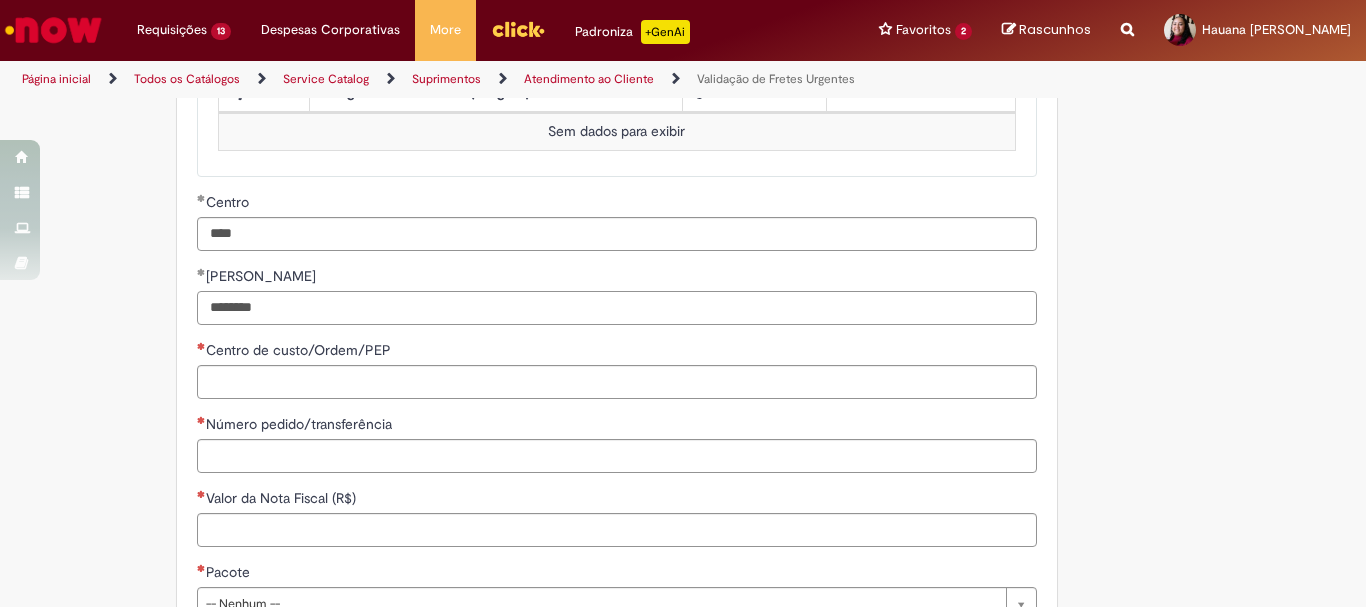 type on "********" 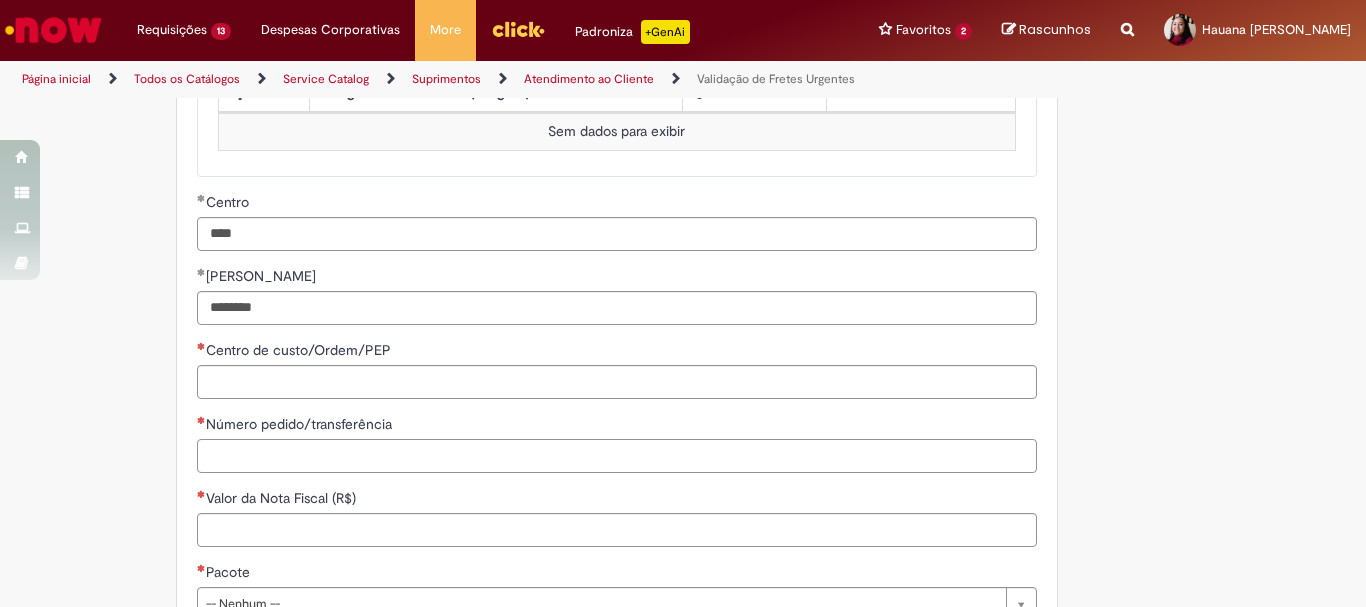 click on "Número pedido/transferência" at bounding box center (617, 456) 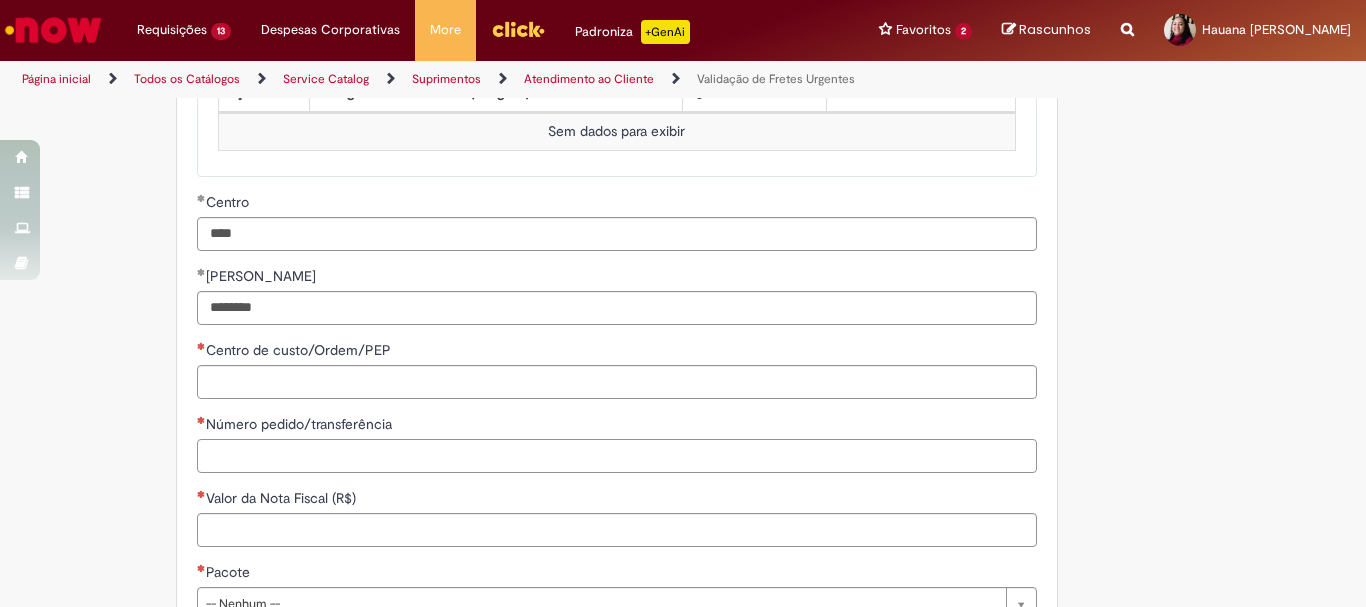 paste on "**********" 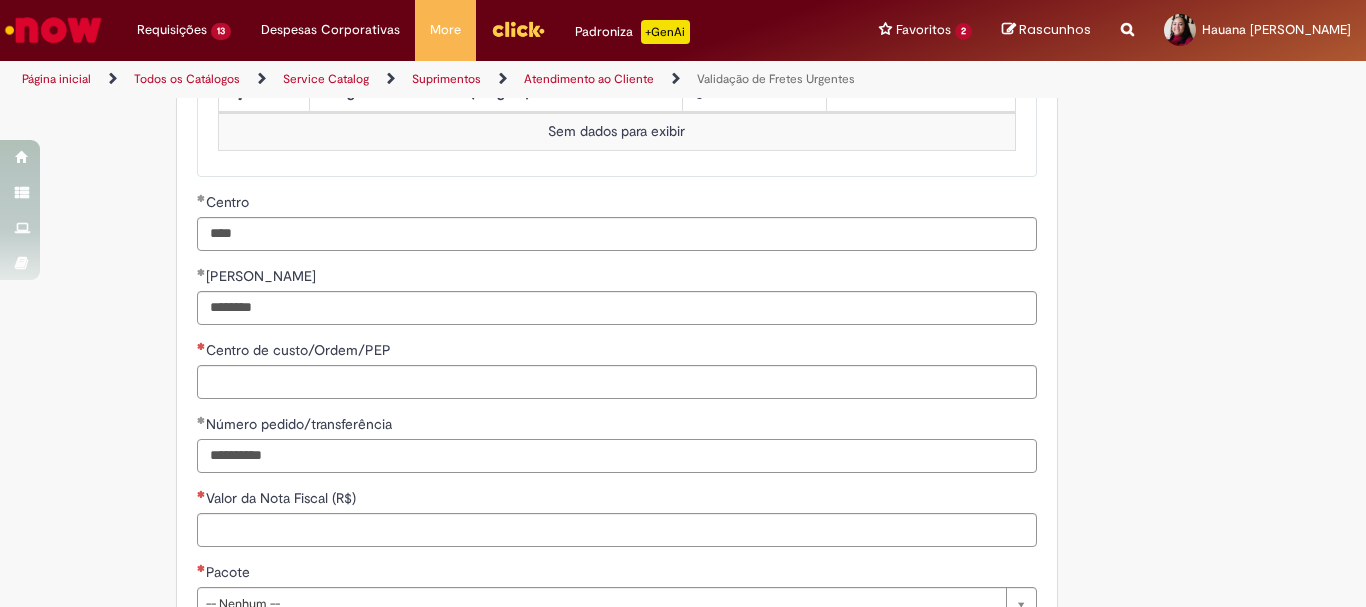 type on "**********" 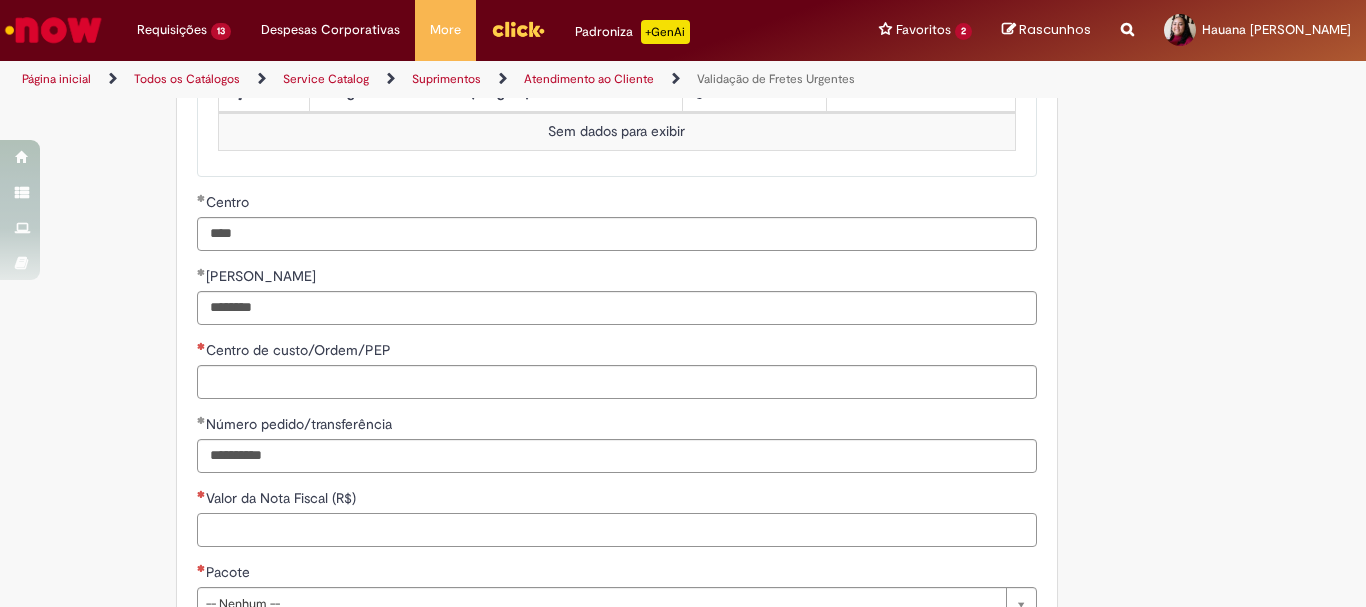 click on "Valor da Nota Fiscal (R$)" at bounding box center [617, 530] 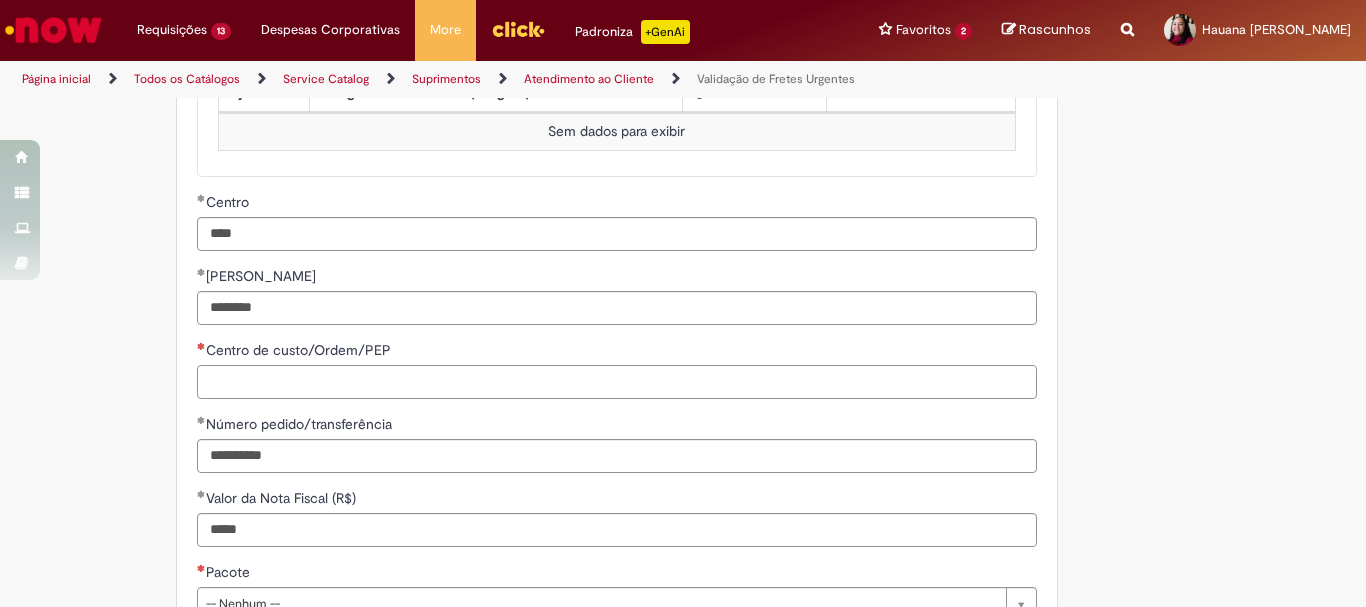 type on "**********" 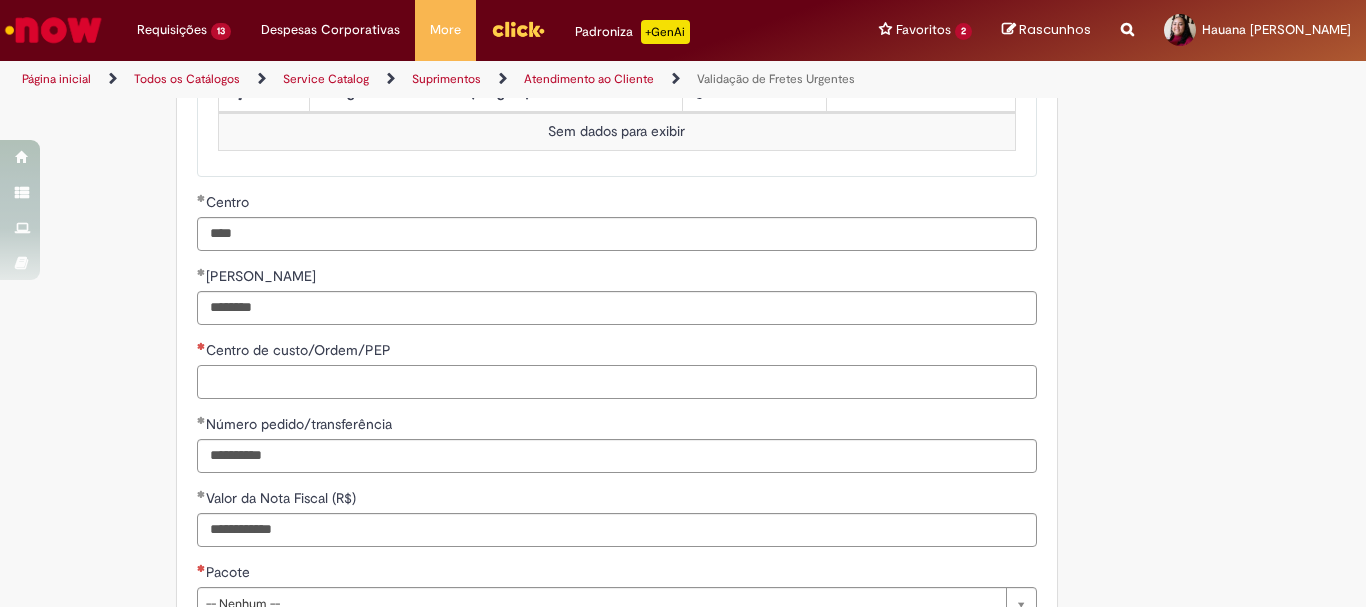 click on "Centro de custo/Ordem/PEP" at bounding box center [617, 382] 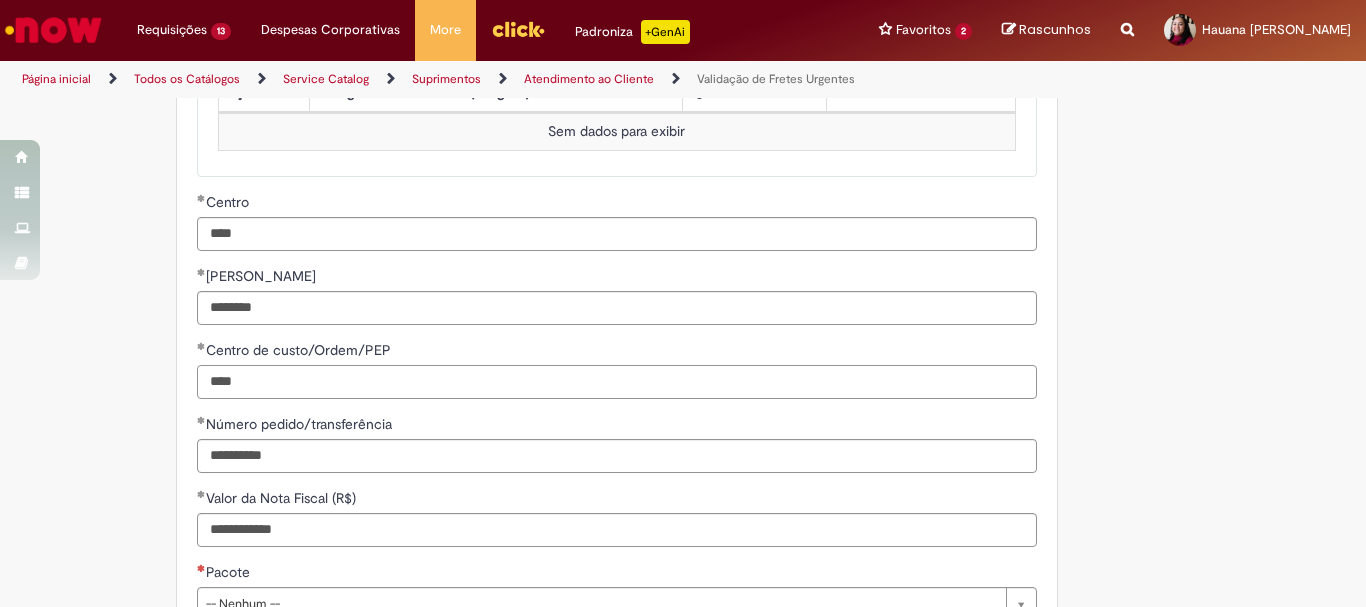 scroll, scrollTop: 1200, scrollLeft: 0, axis: vertical 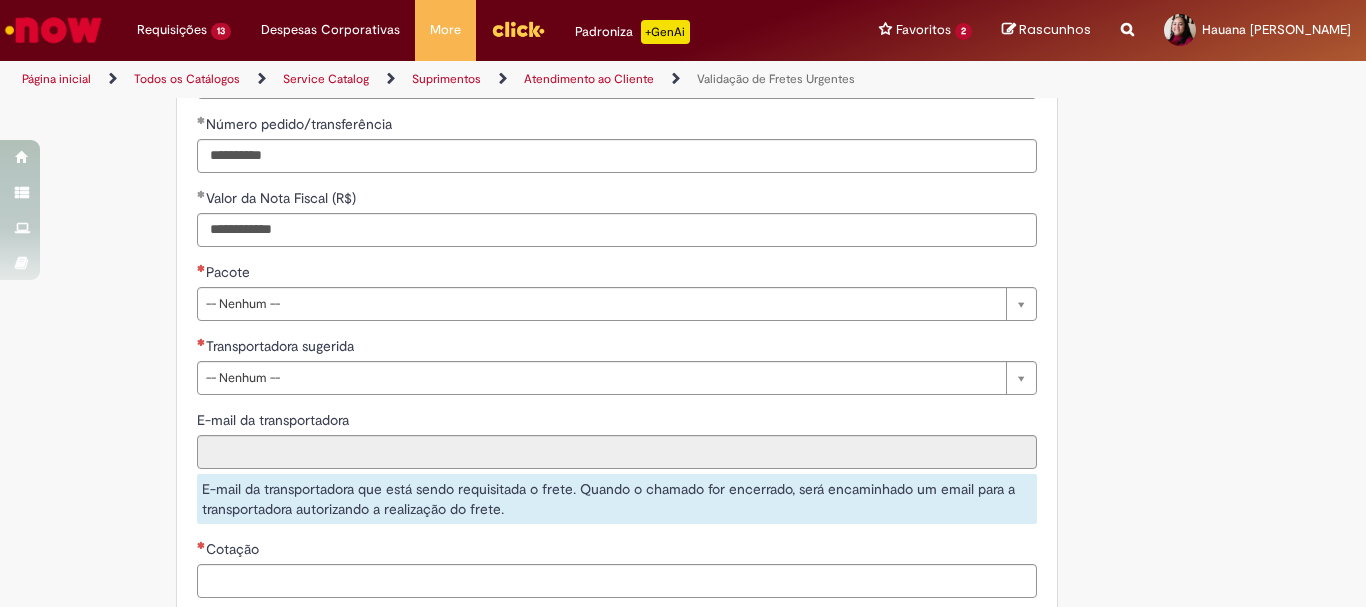 type on "****" 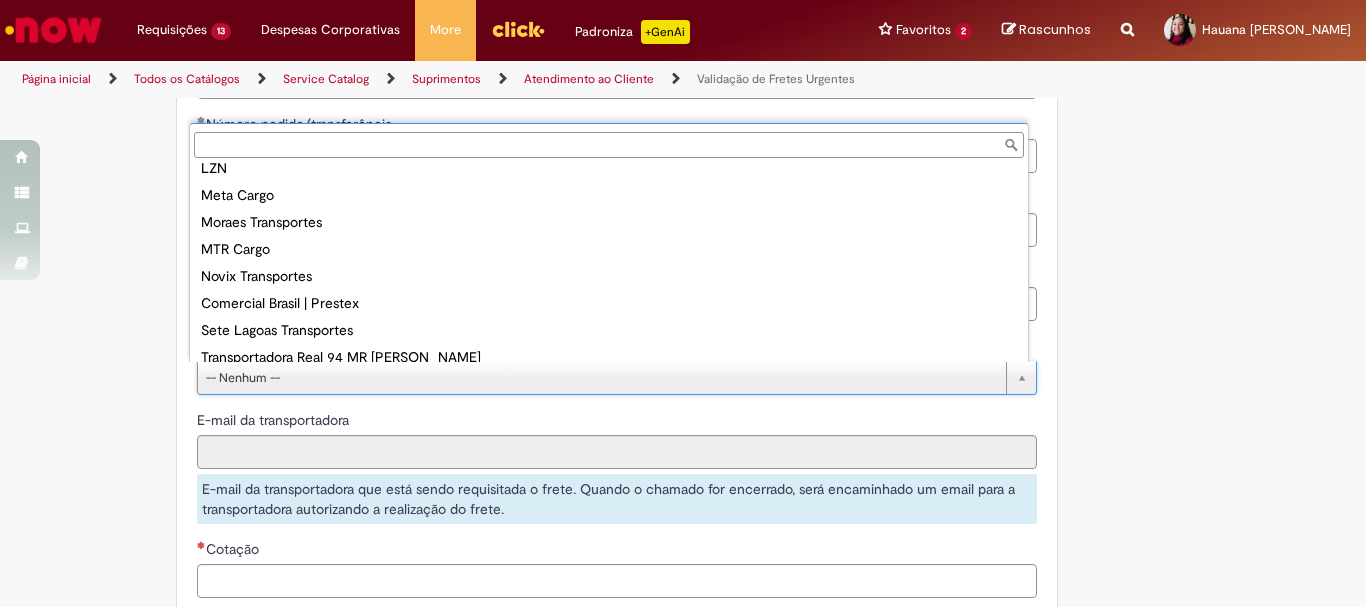 scroll, scrollTop: 294, scrollLeft: 0, axis: vertical 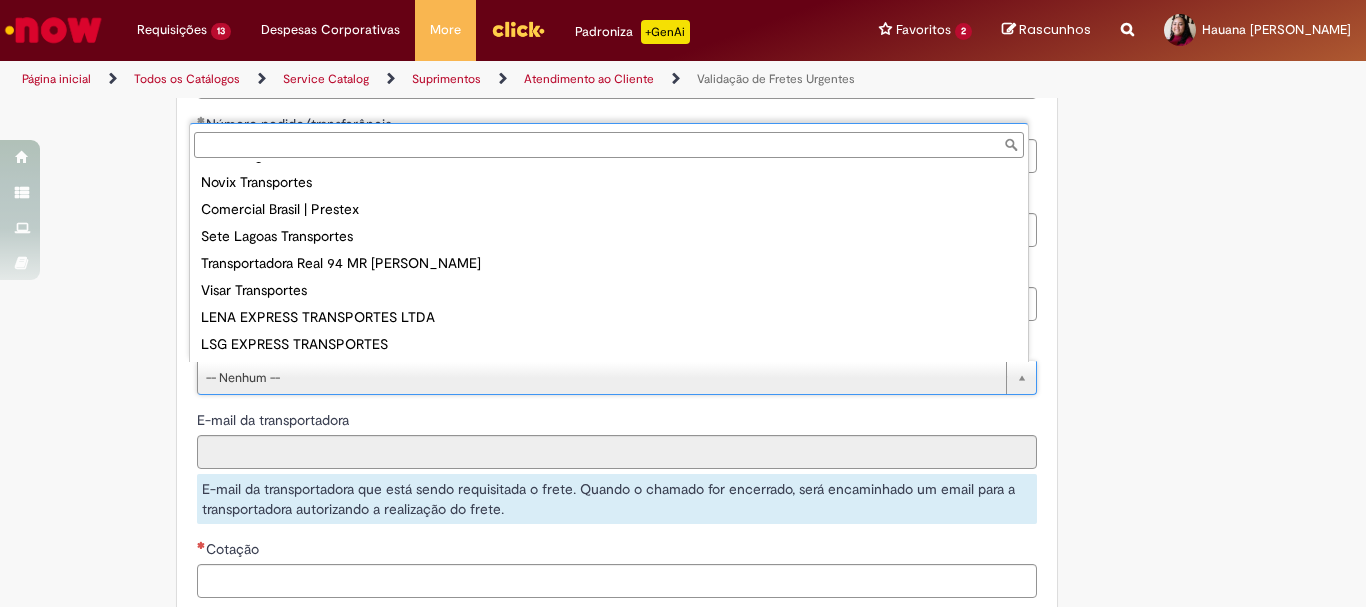type on "**********" 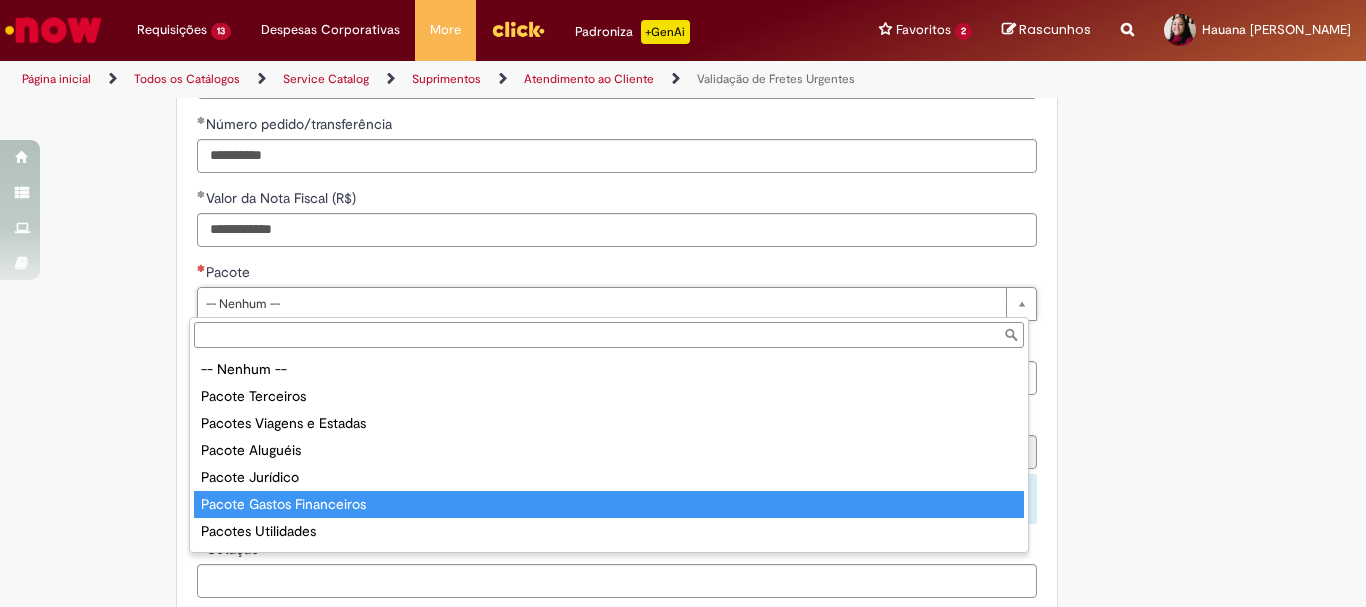 type on "**********" 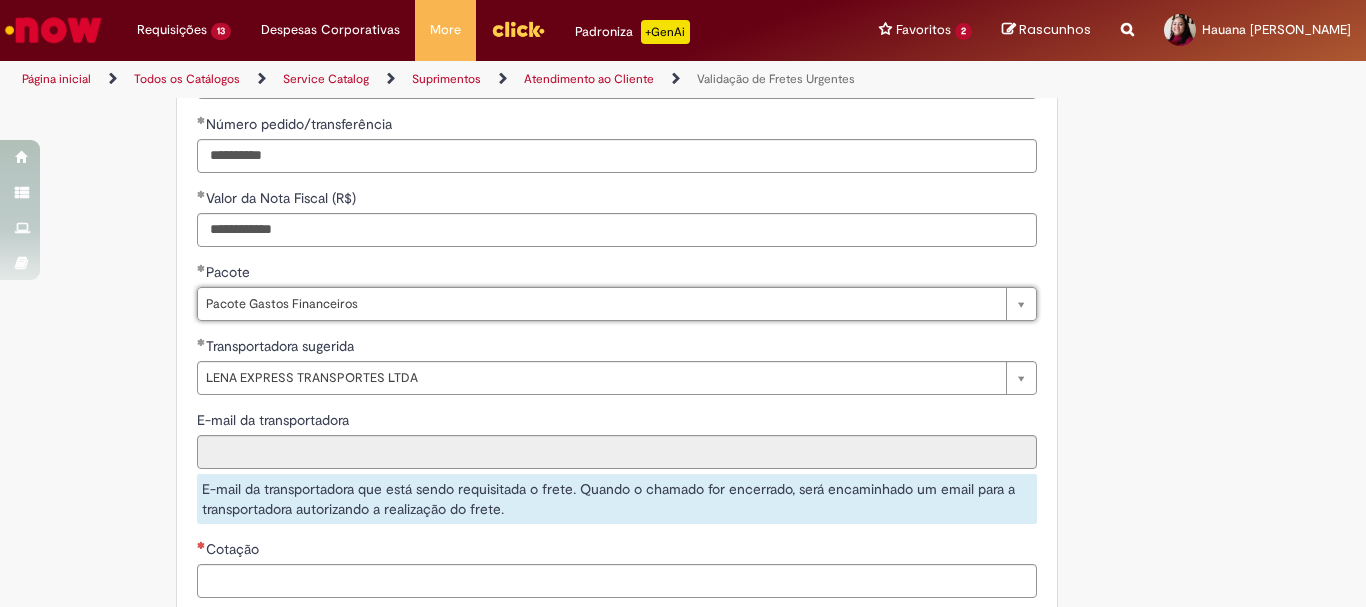 scroll, scrollTop: 1400, scrollLeft: 0, axis: vertical 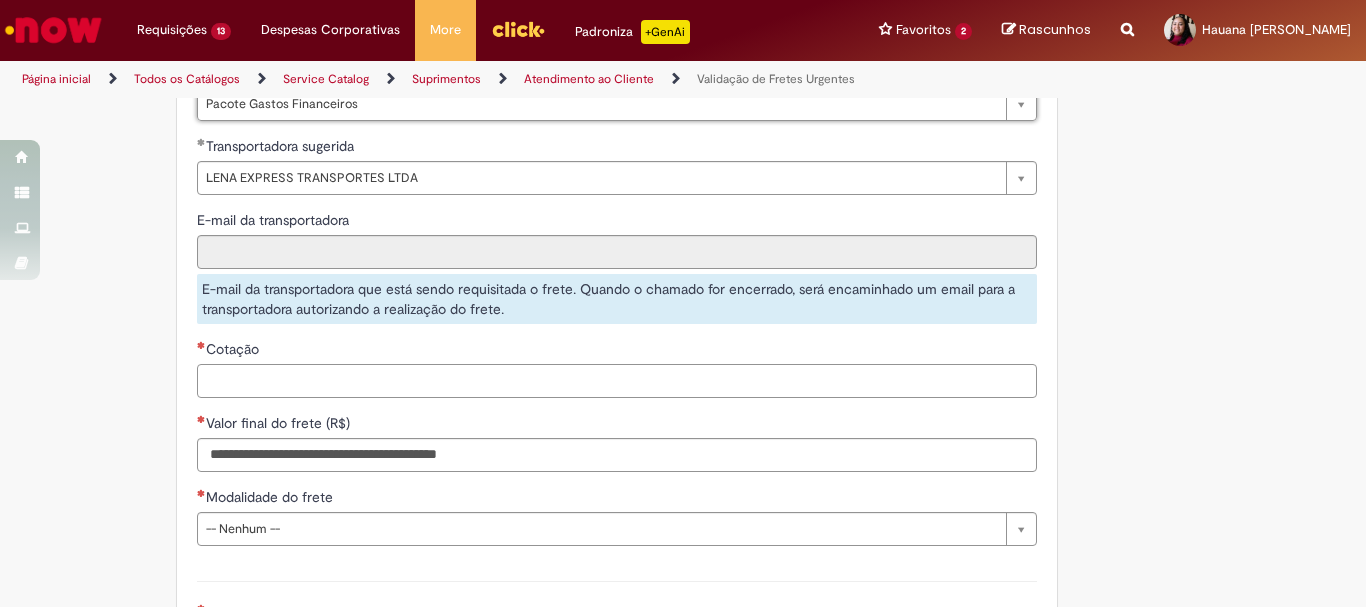 click on "Cotação" at bounding box center (617, 381) 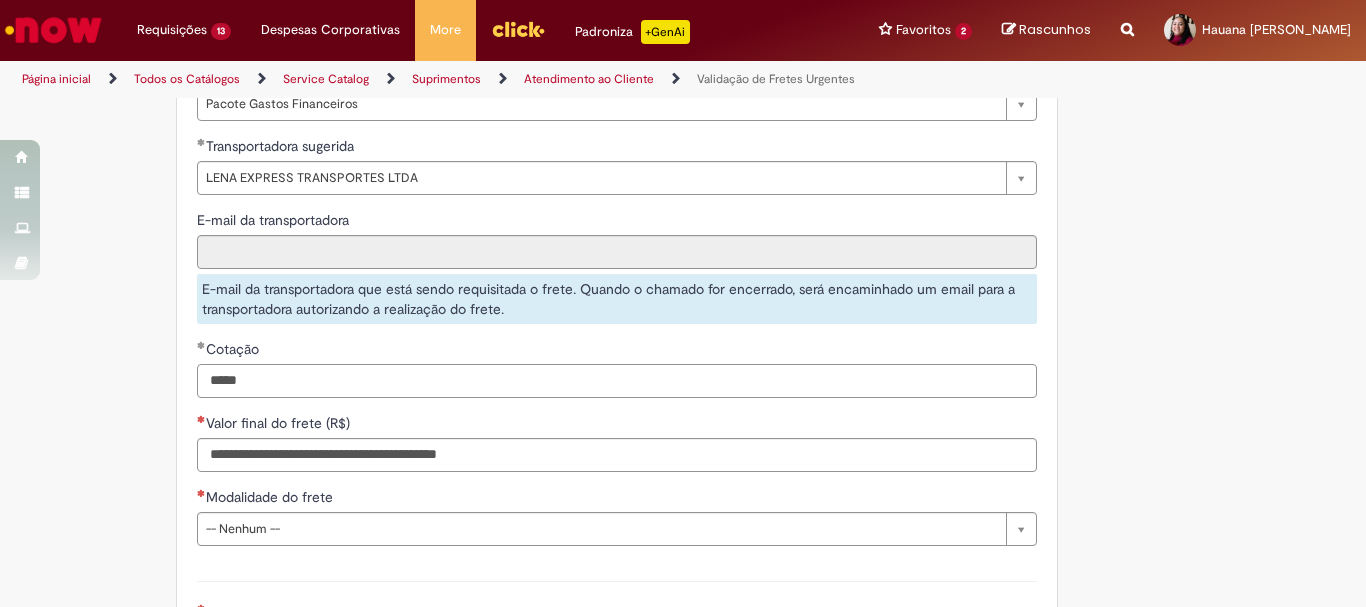 type on "*****" 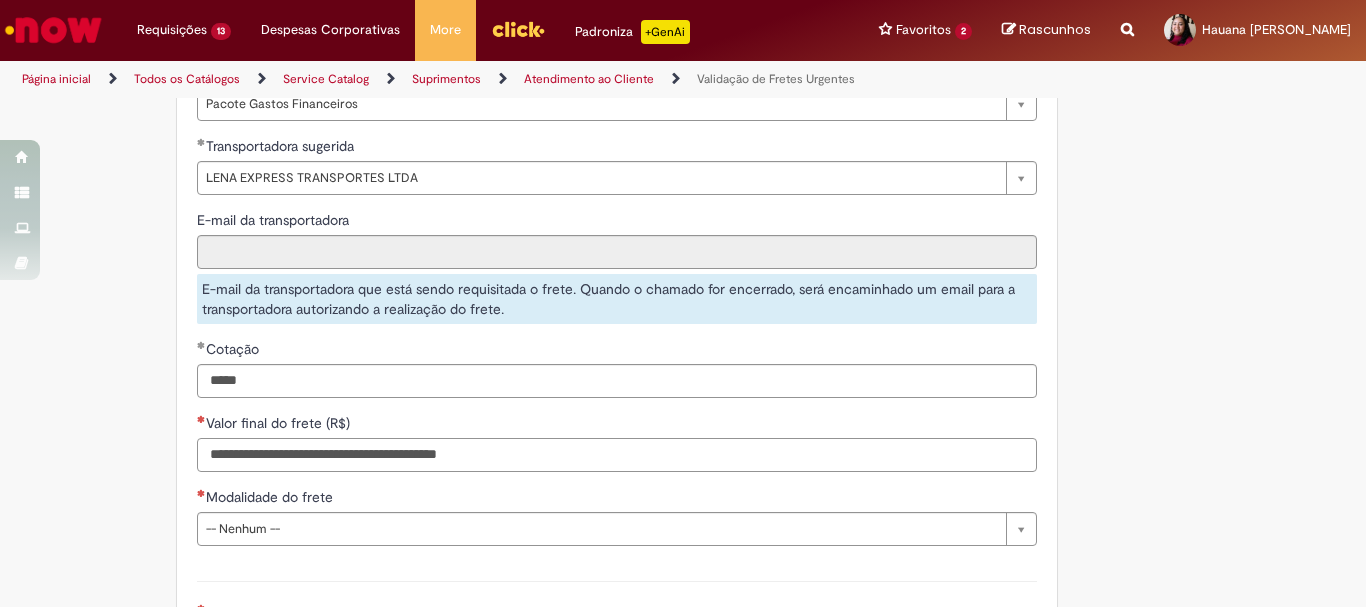 click on "Valor final do frete (R$)" at bounding box center [617, 455] 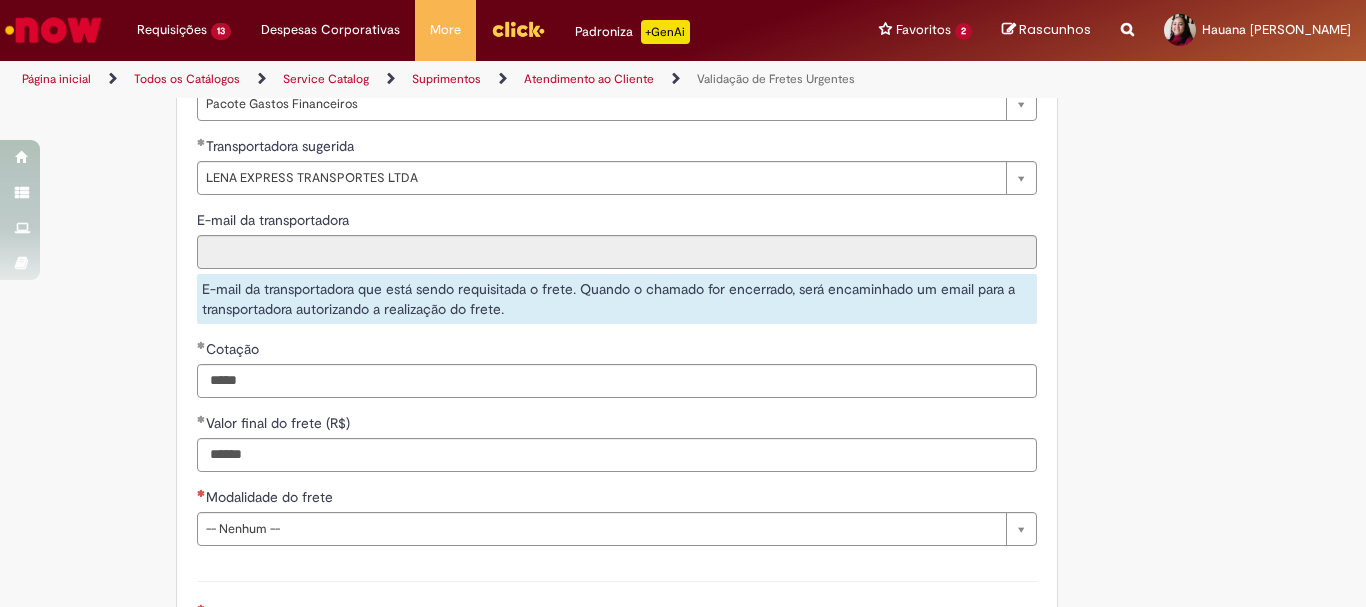 type on "*********" 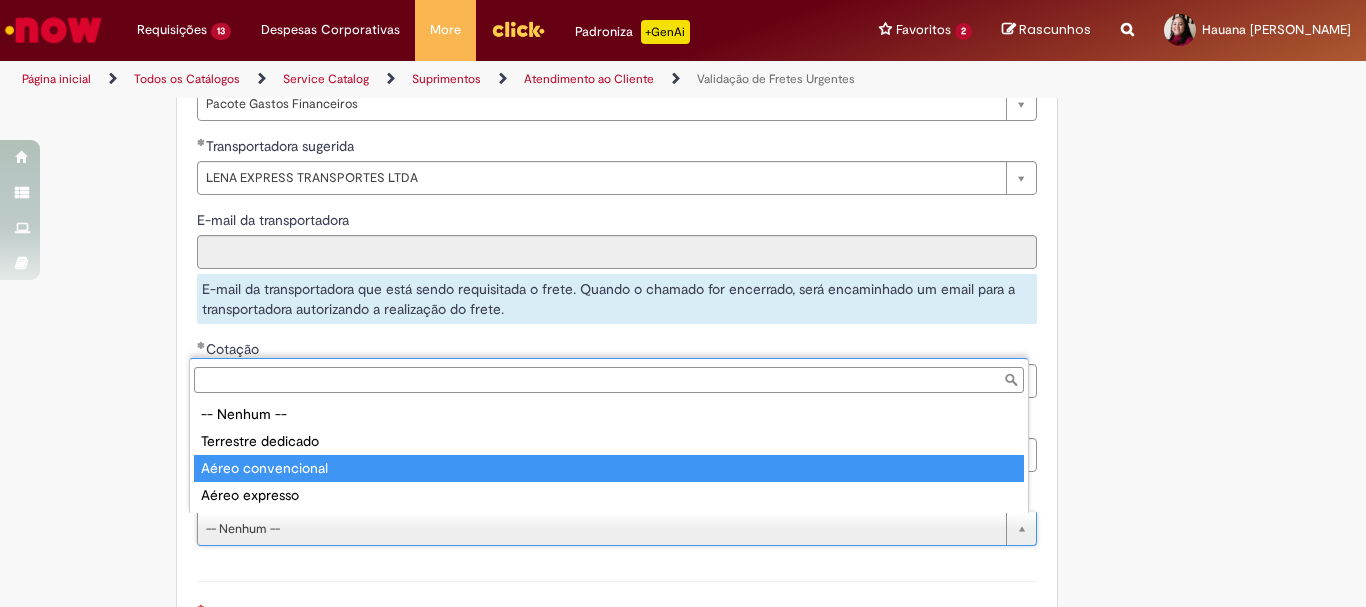 type on "**********" 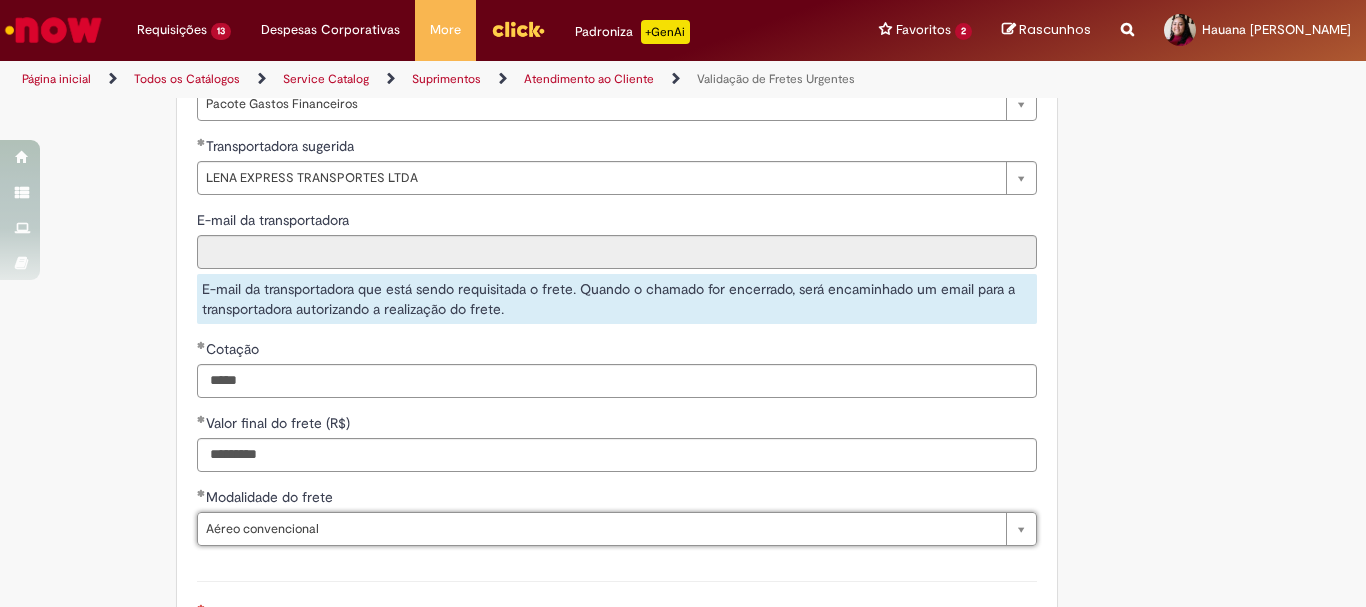 scroll, scrollTop: 1600, scrollLeft: 0, axis: vertical 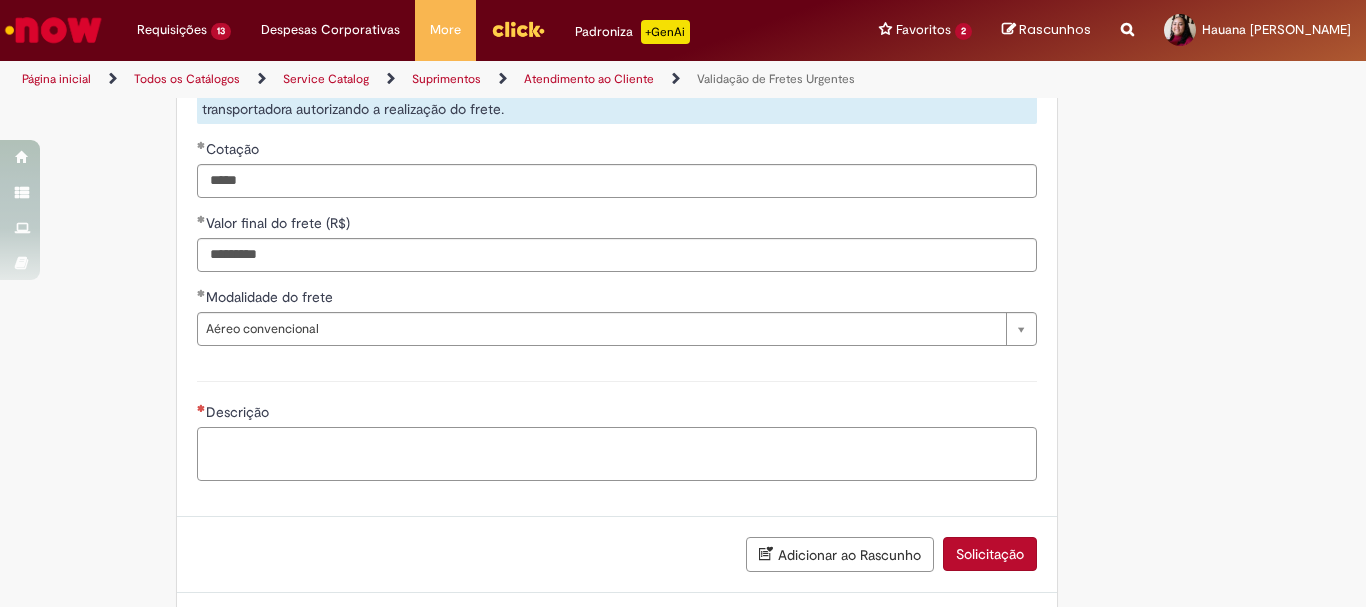 click on "Descrição" at bounding box center (617, 454) 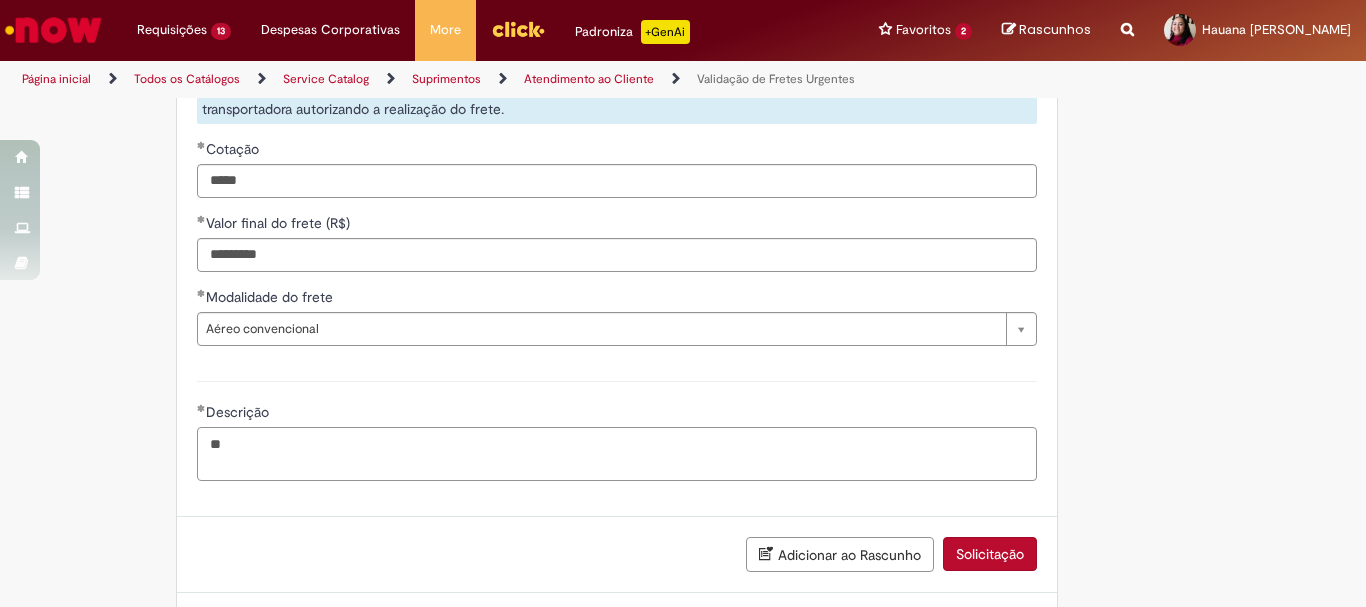 type on "*" 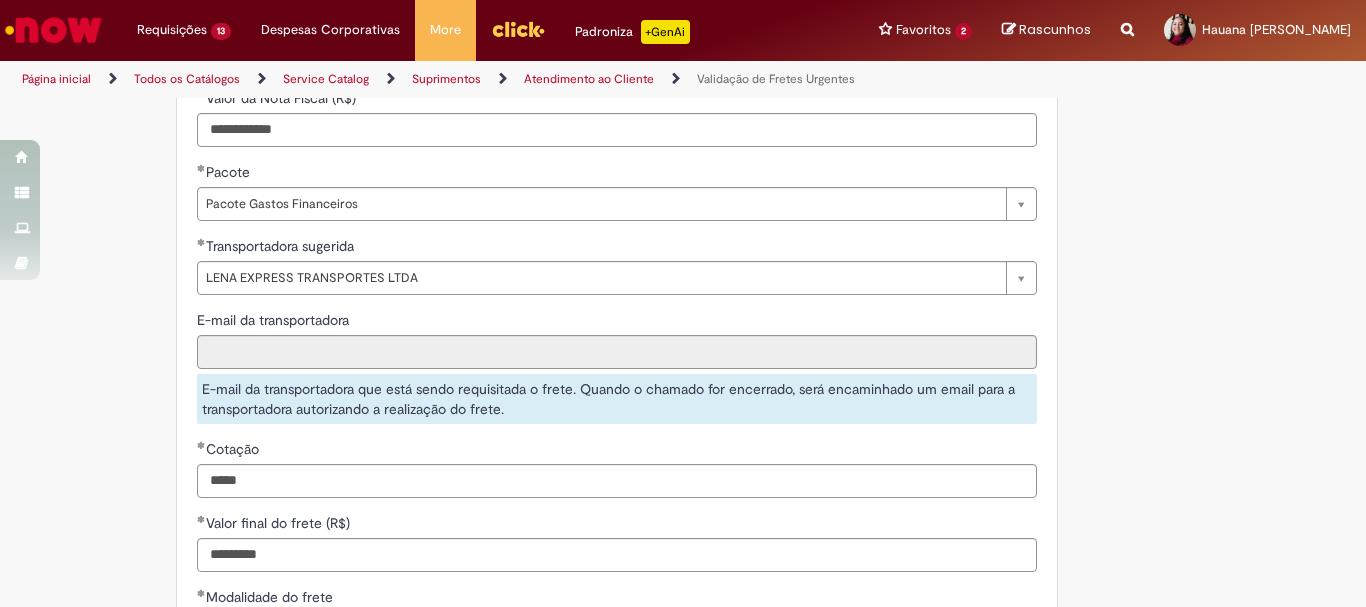scroll, scrollTop: 1695, scrollLeft: 0, axis: vertical 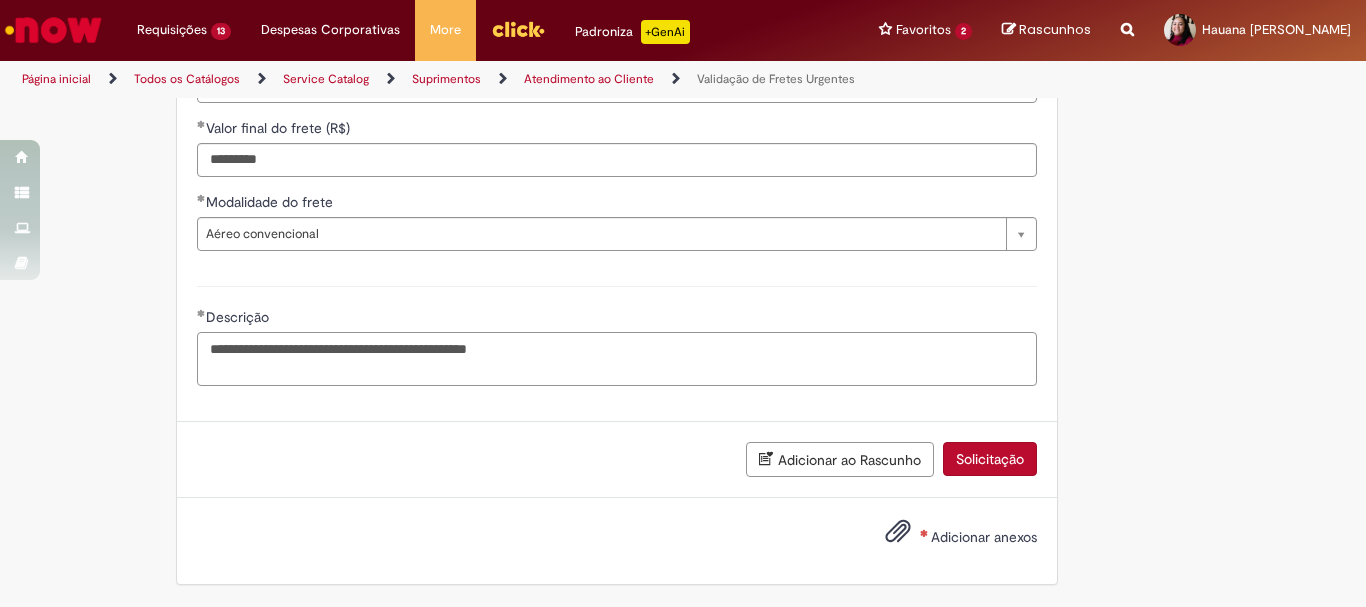type on "**********" 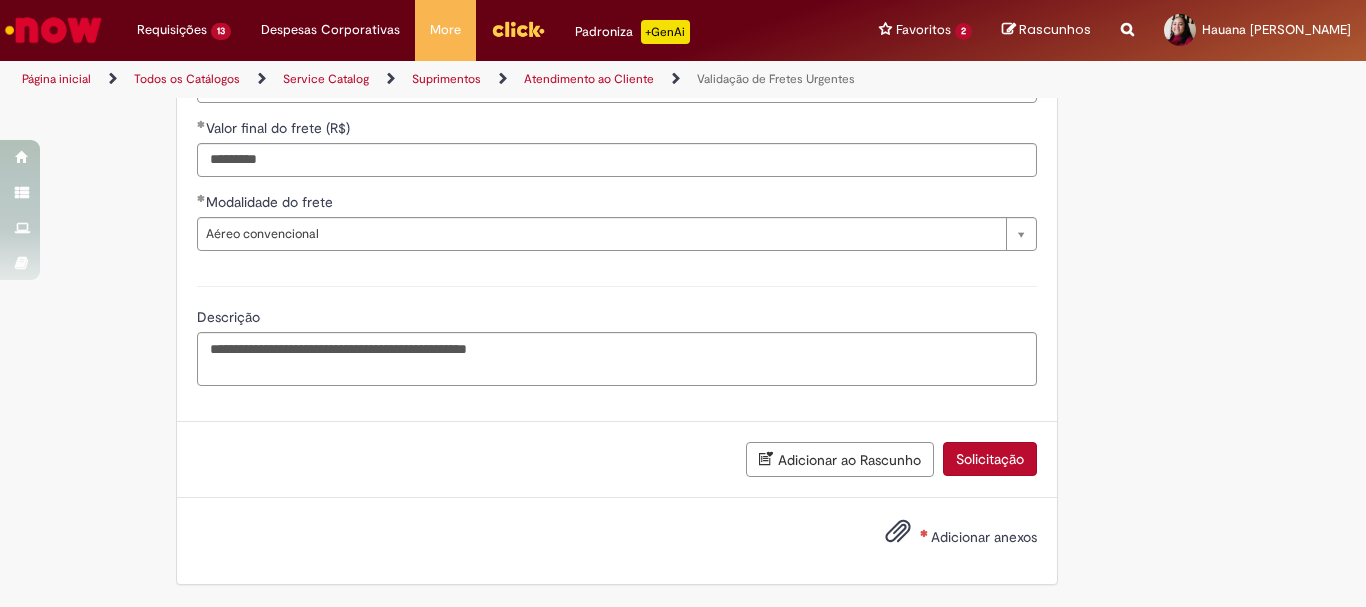 click at bounding box center [898, 532] 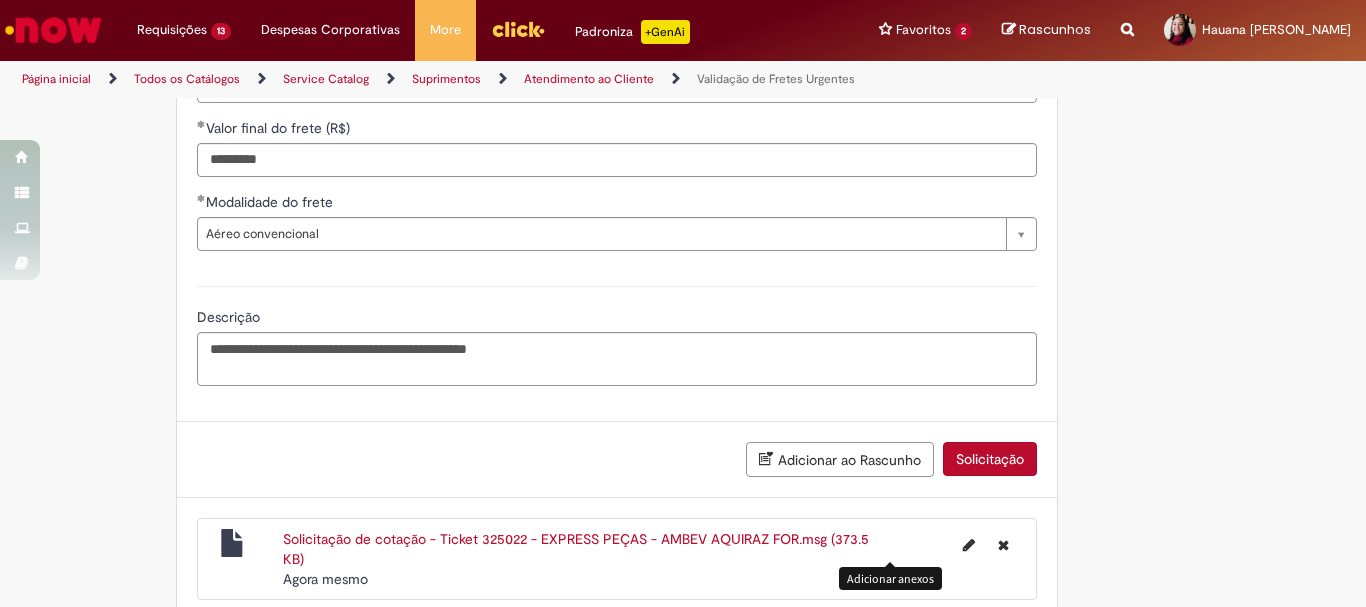 click at bounding box center (966, 545) 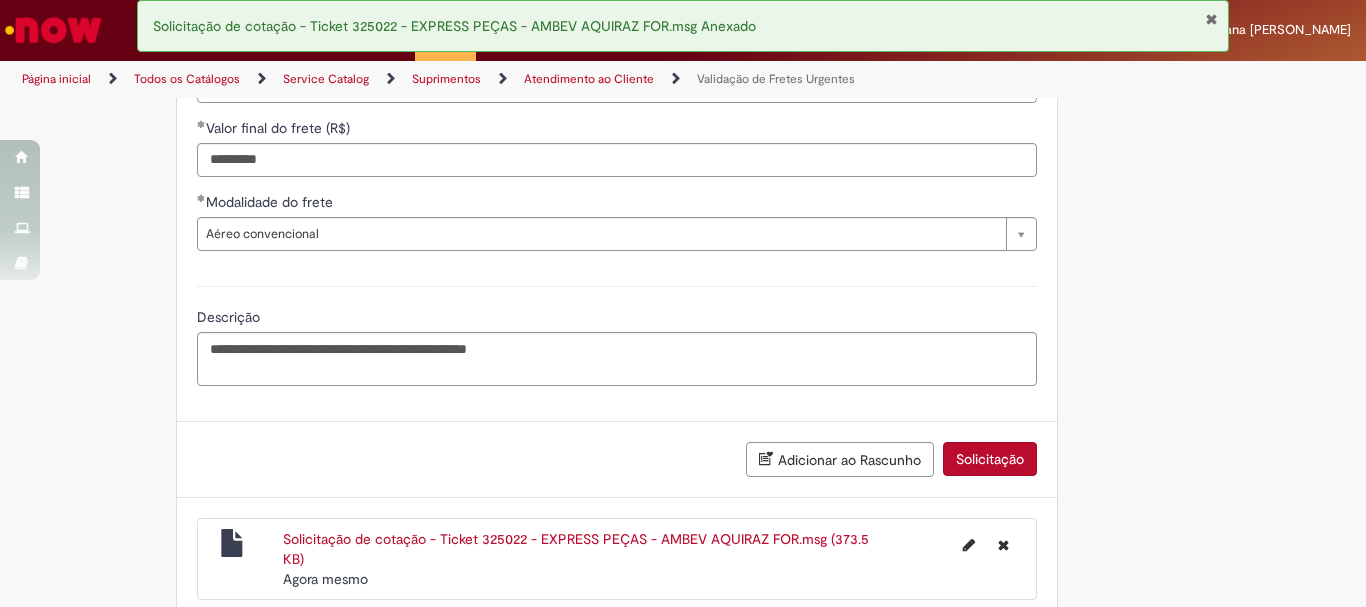 scroll, scrollTop: 1787, scrollLeft: 0, axis: vertical 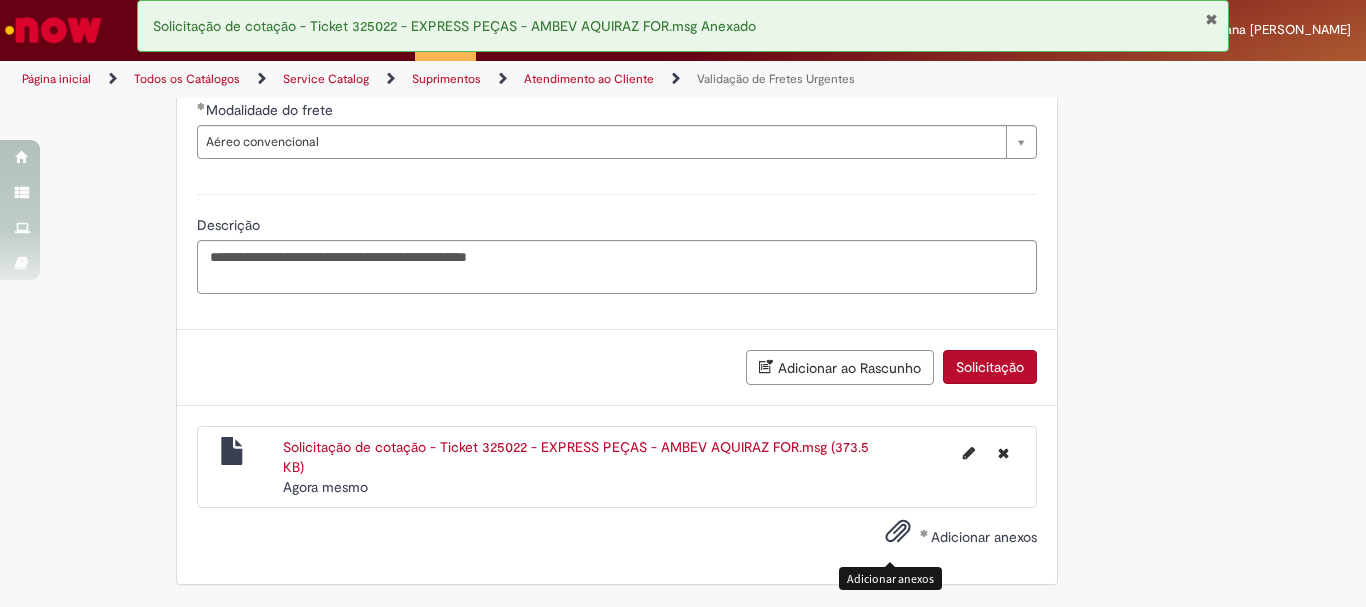 click at bounding box center [898, 532] 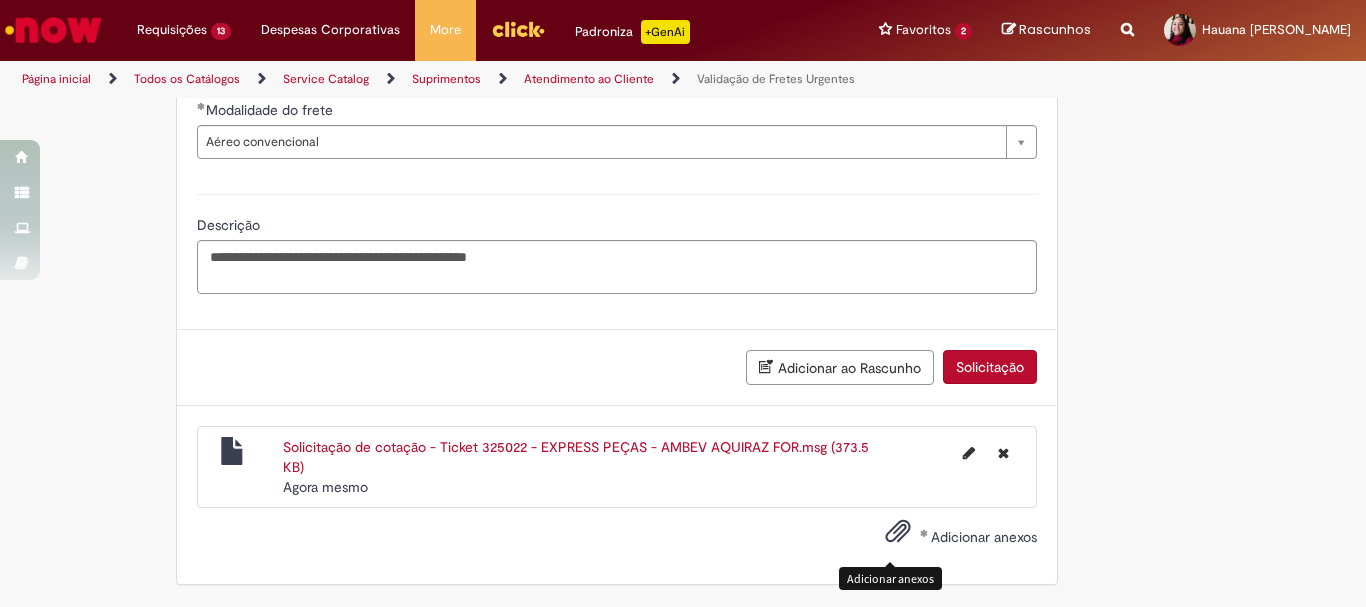 click at bounding box center [898, 532] 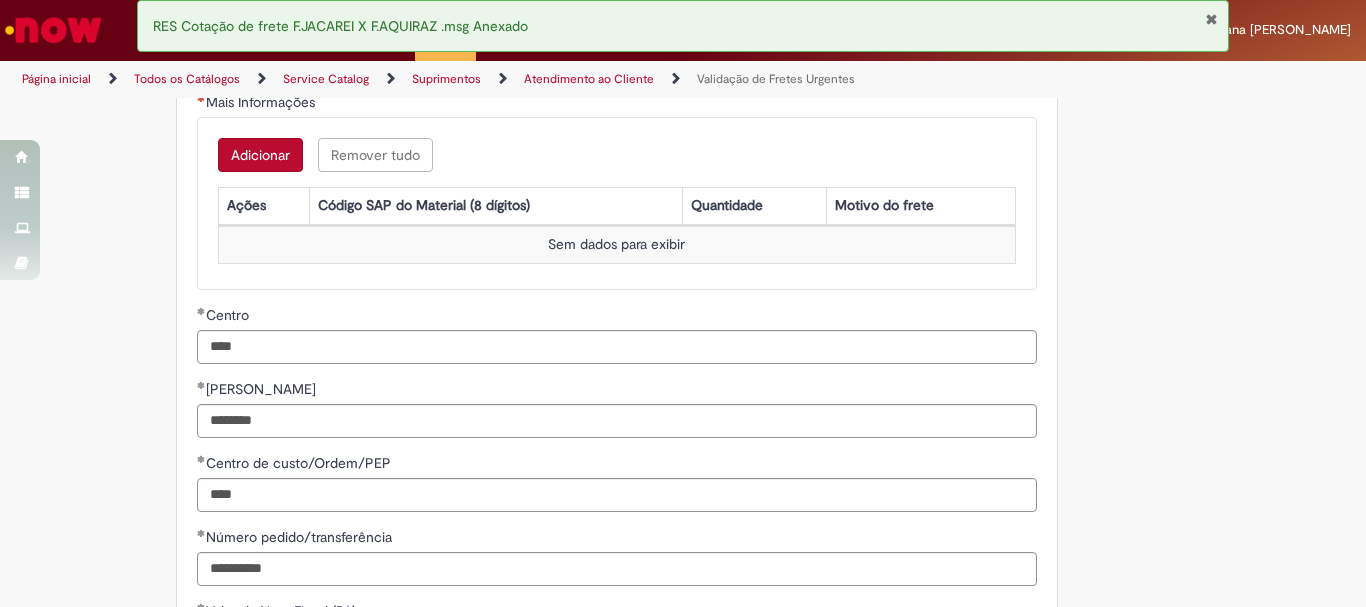 scroll, scrollTop: 487, scrollLeft: 0, axis: vertical 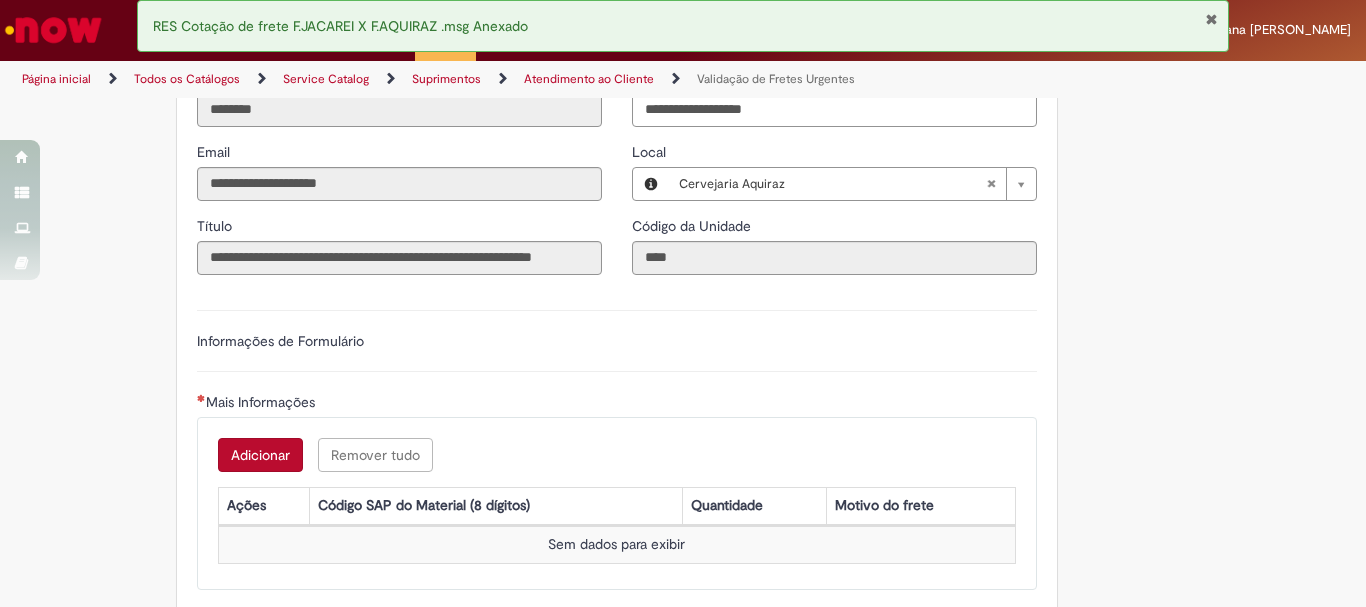click on "Adicionar Remover tudo Mais Informações Ações Código SAP do Material (8 dígitos) Quantidade Motivo do frete Sem dados para exibir" at bounding box center [617, 503] 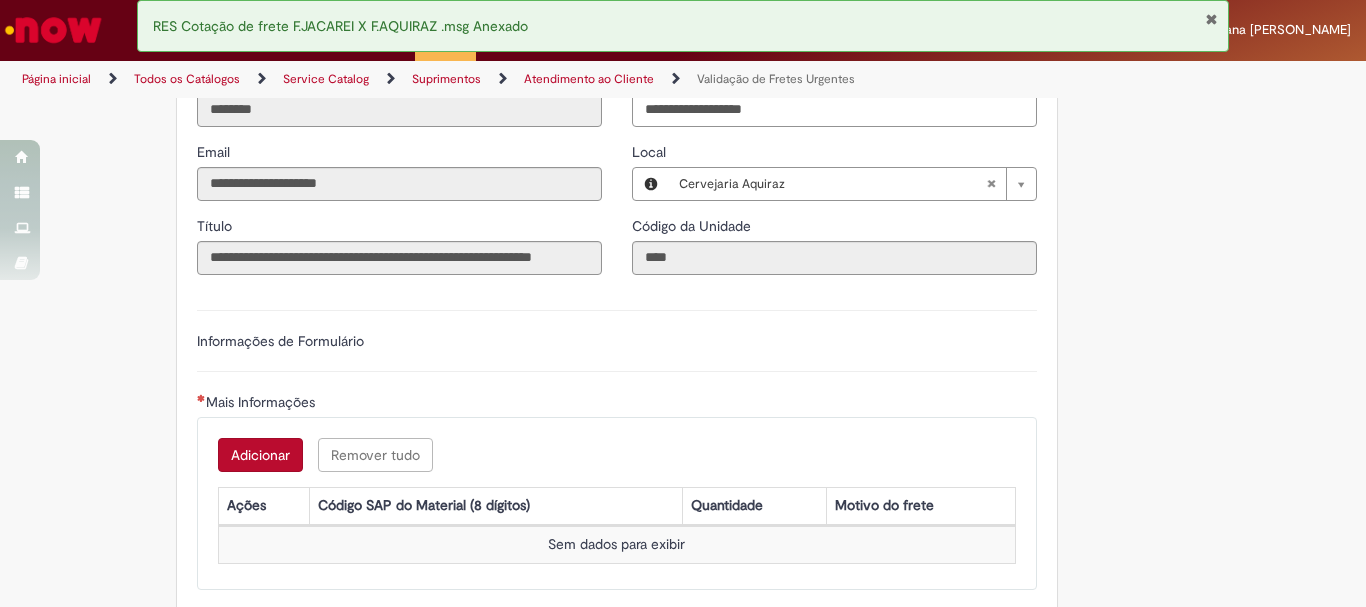 click on "Adicionar" at bounding box center [260, 455] 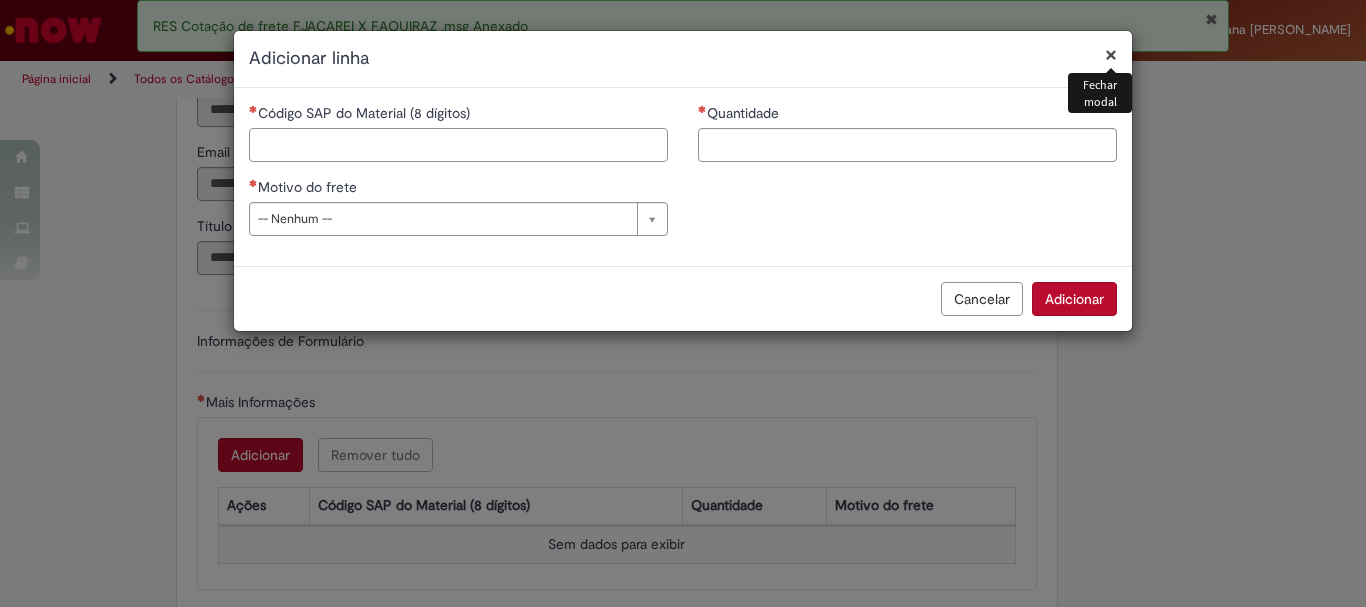 click on "Código SAP do Material (8 dígitos)" at bounding box center [458, 145] 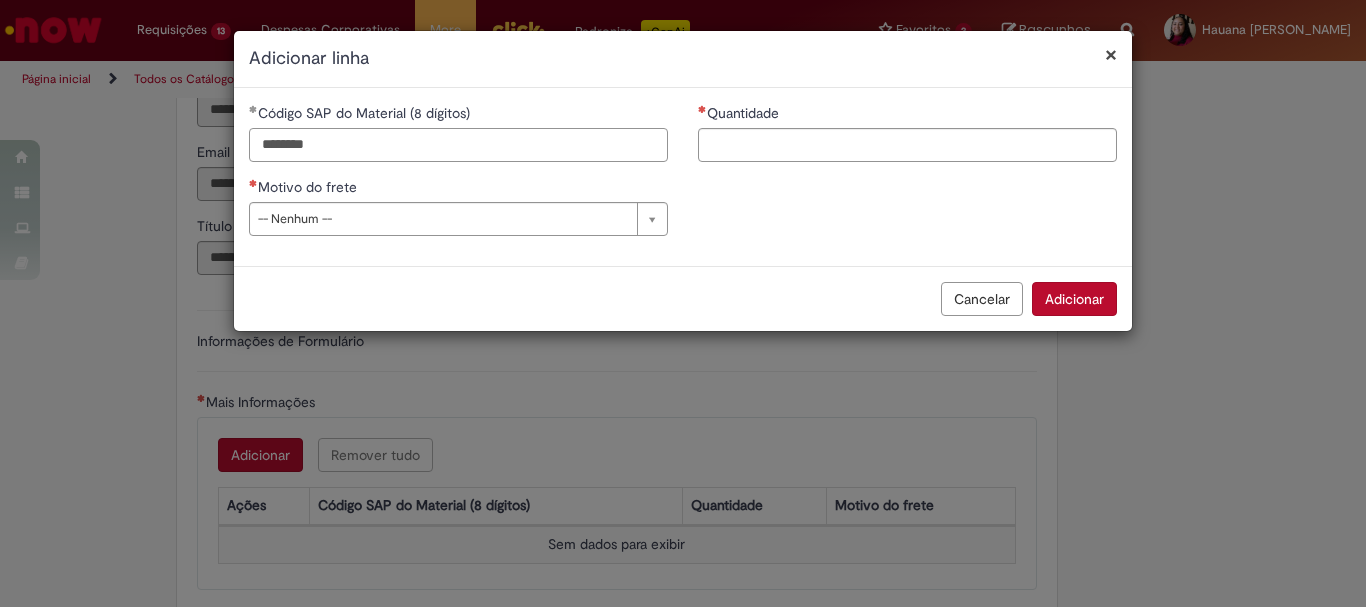 type on "********" 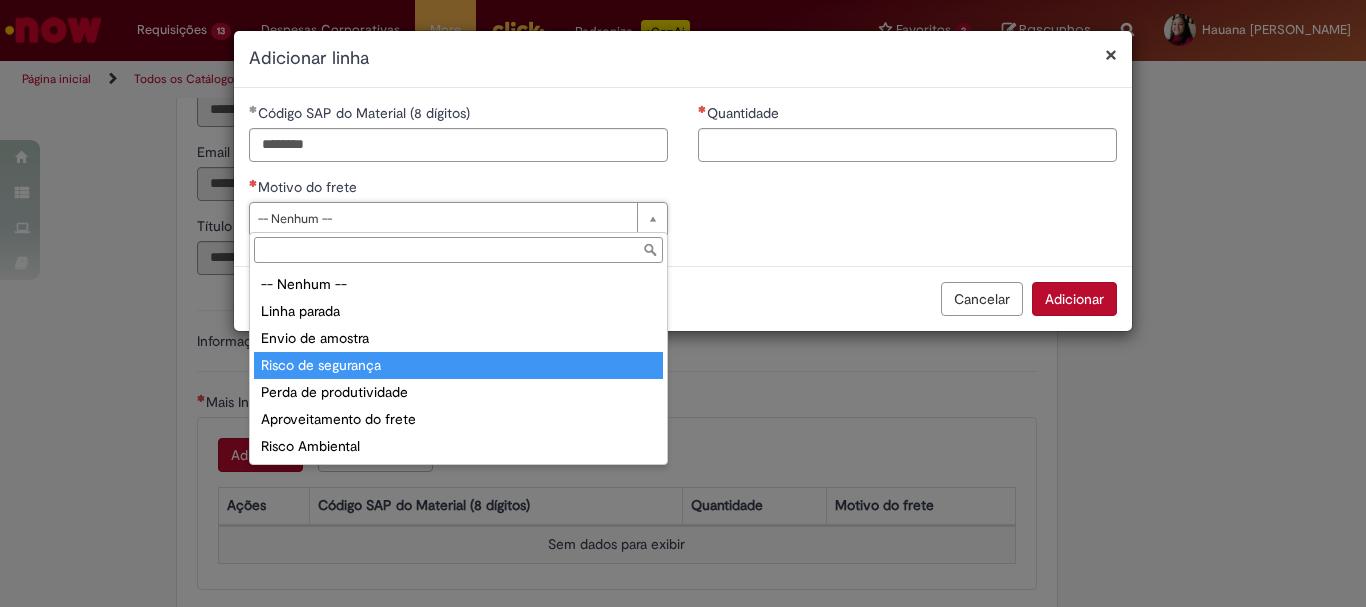 type on "**********" 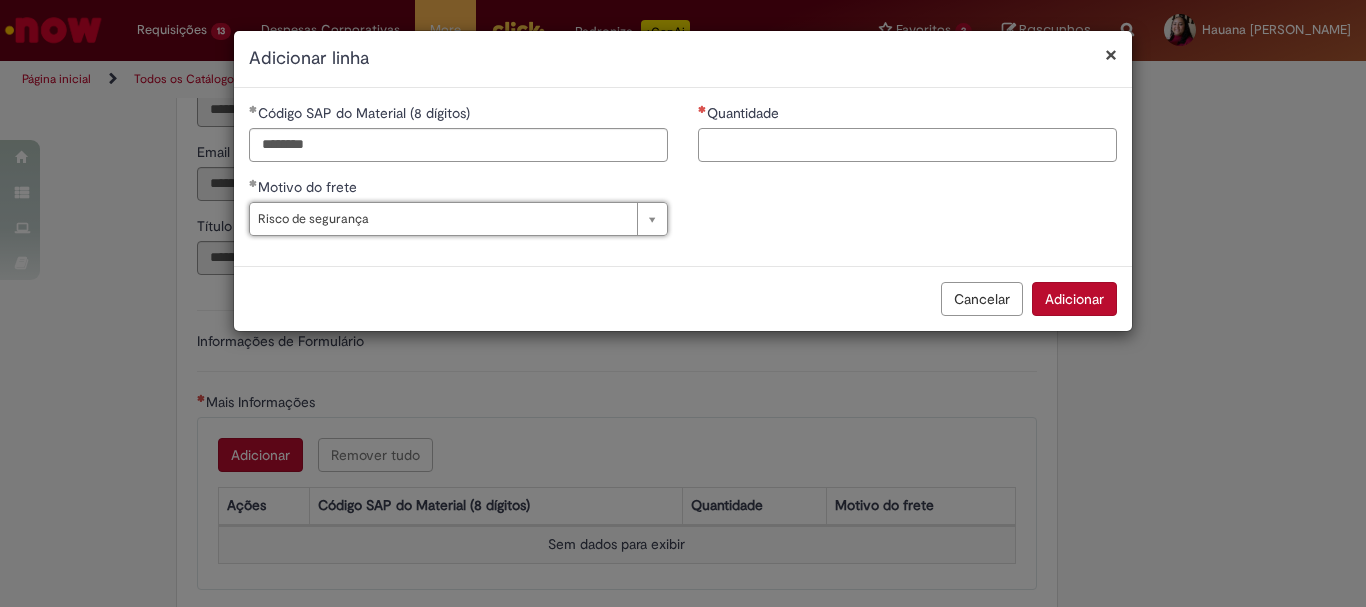 click on "Quantidade" at bounding box center [907, 145] 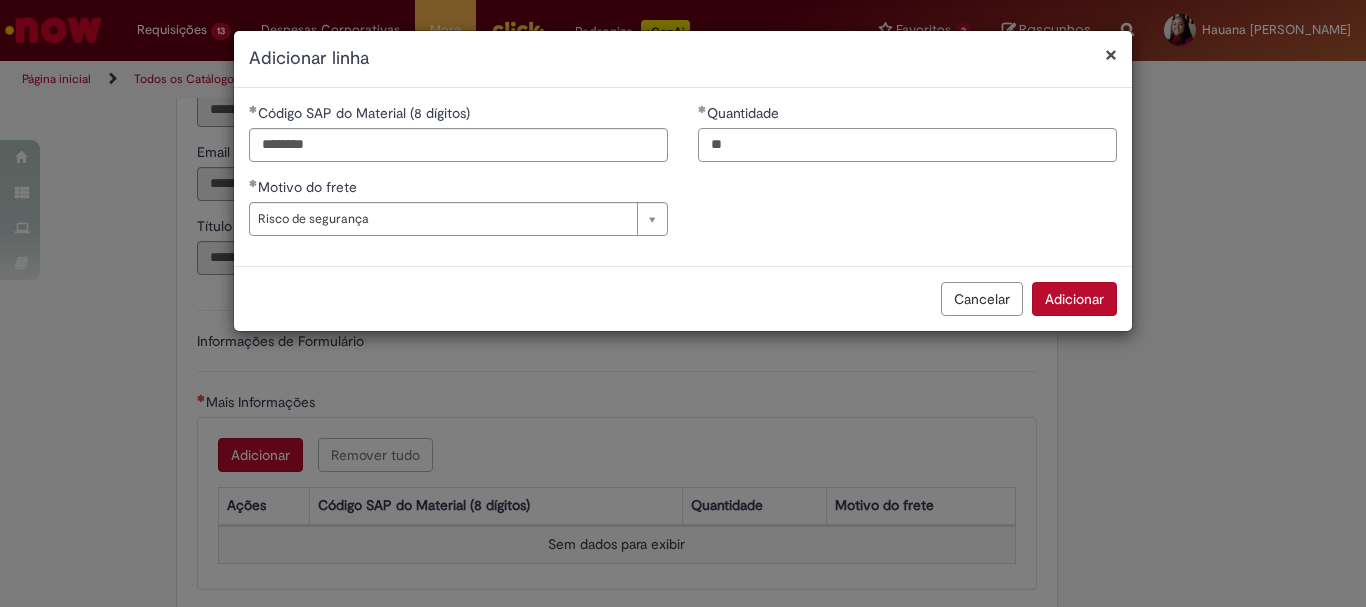 type on "**" 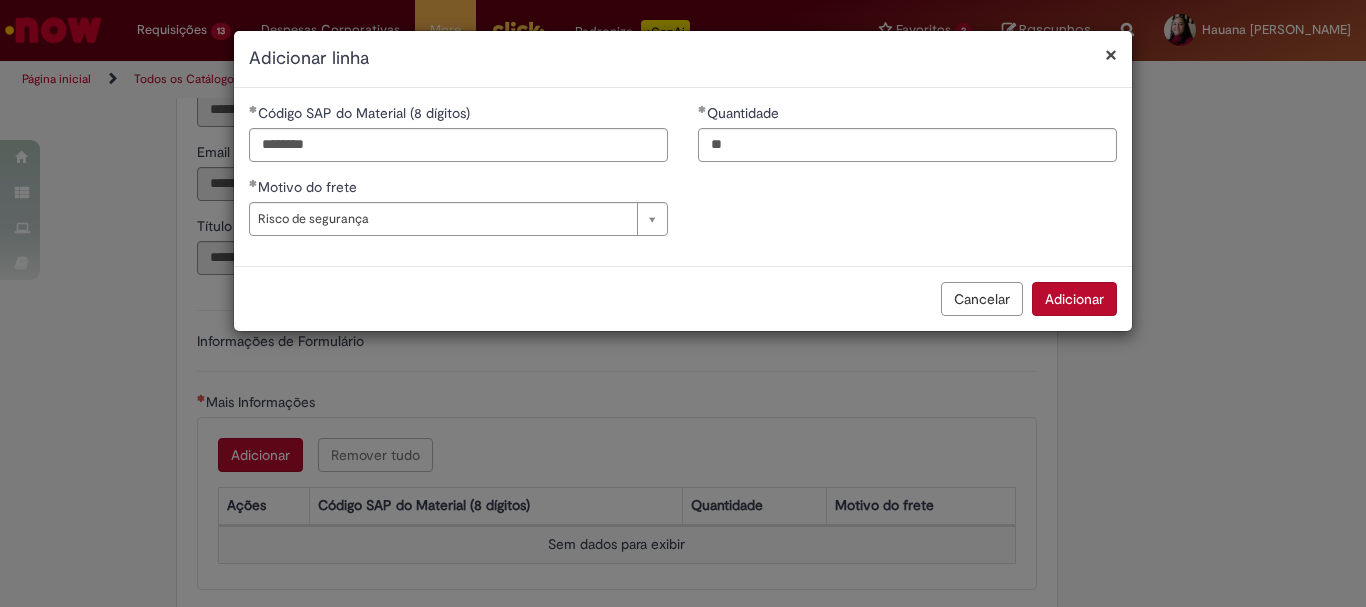 click on "Adicionar" at bounding box center (1074, 299) 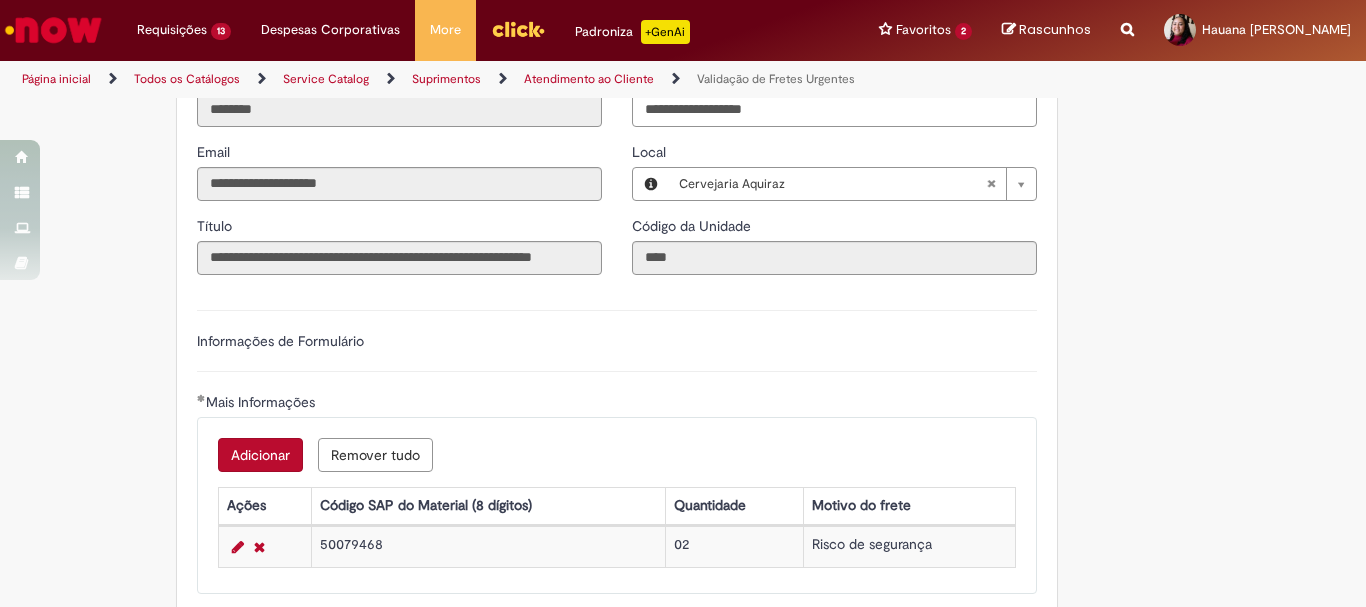 click on "Adicionar" at bounding box center (260, 455) 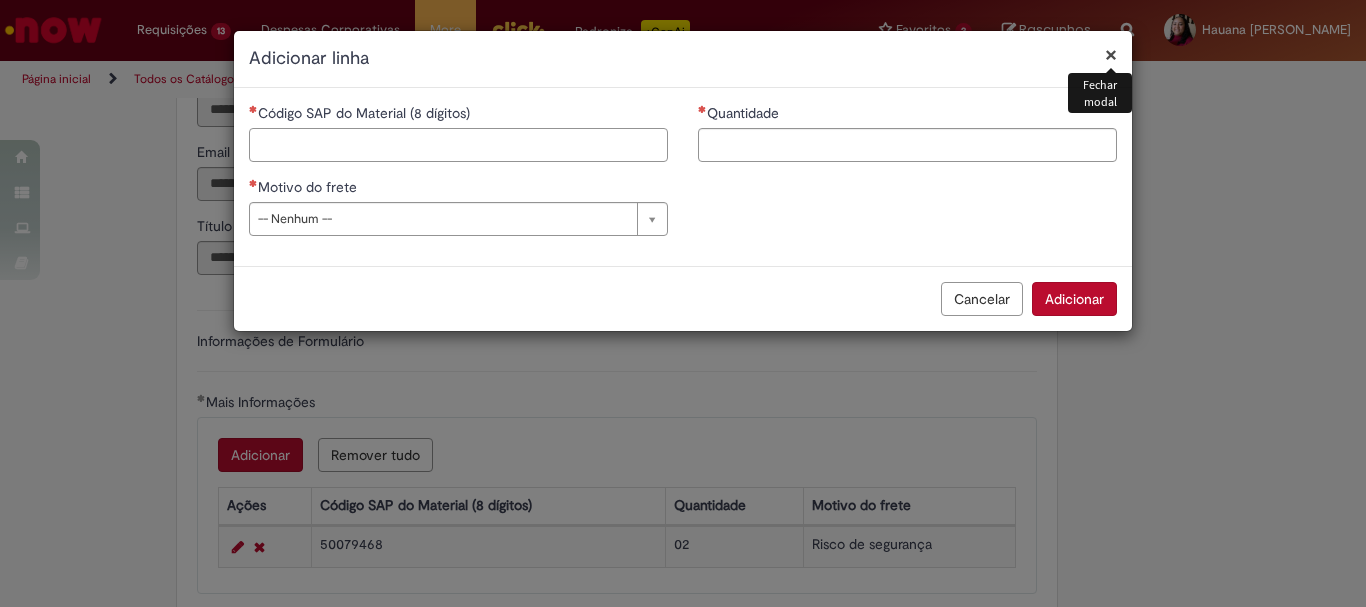 click on "Código SAP do Material (8 dígitos)" at bounding box center (458, 145) 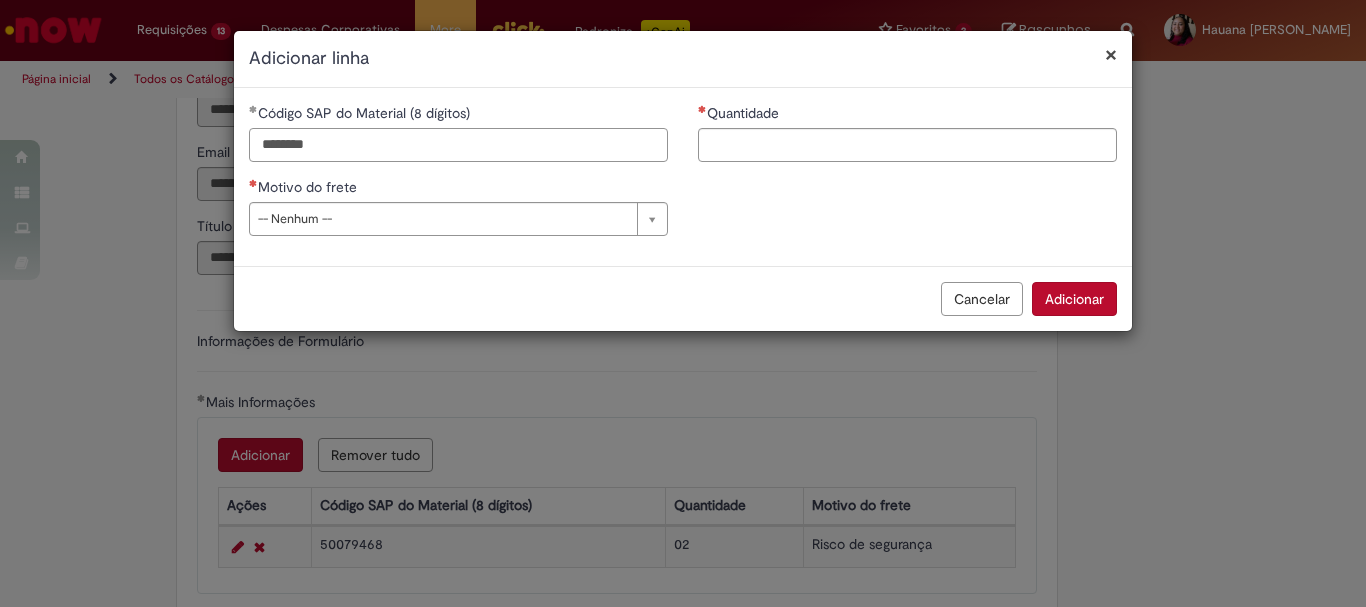 type on "********" 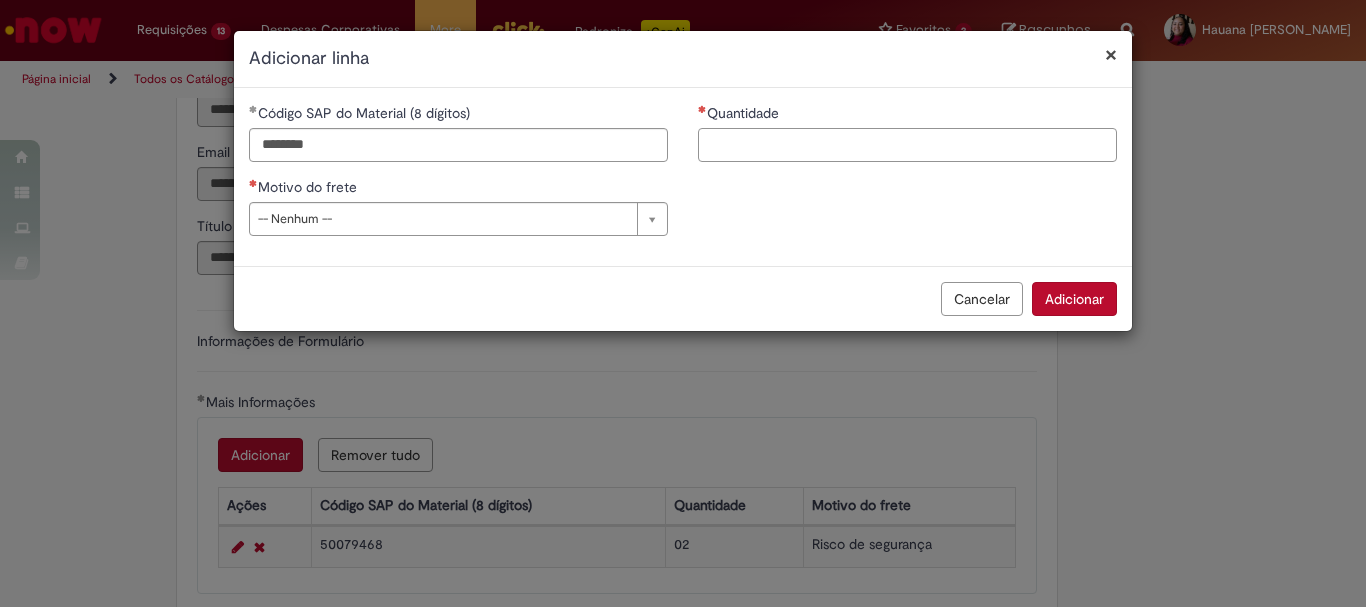 click on "Quantidade" at bounding box center (907, 145) 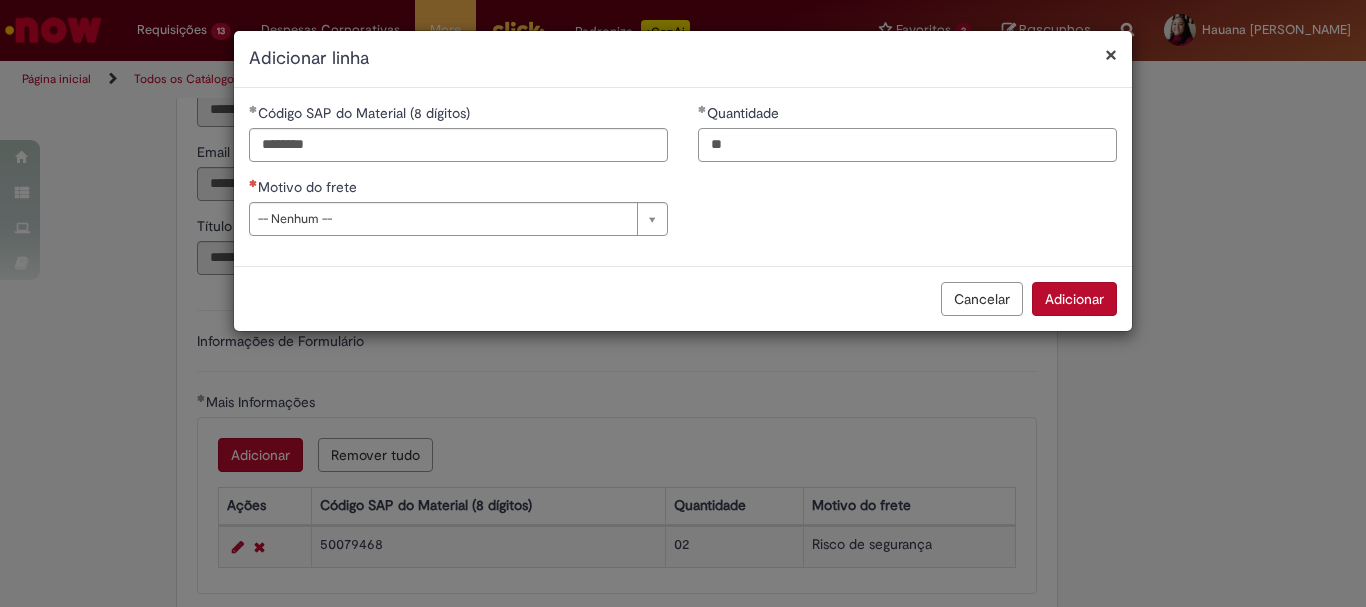 type on "**" 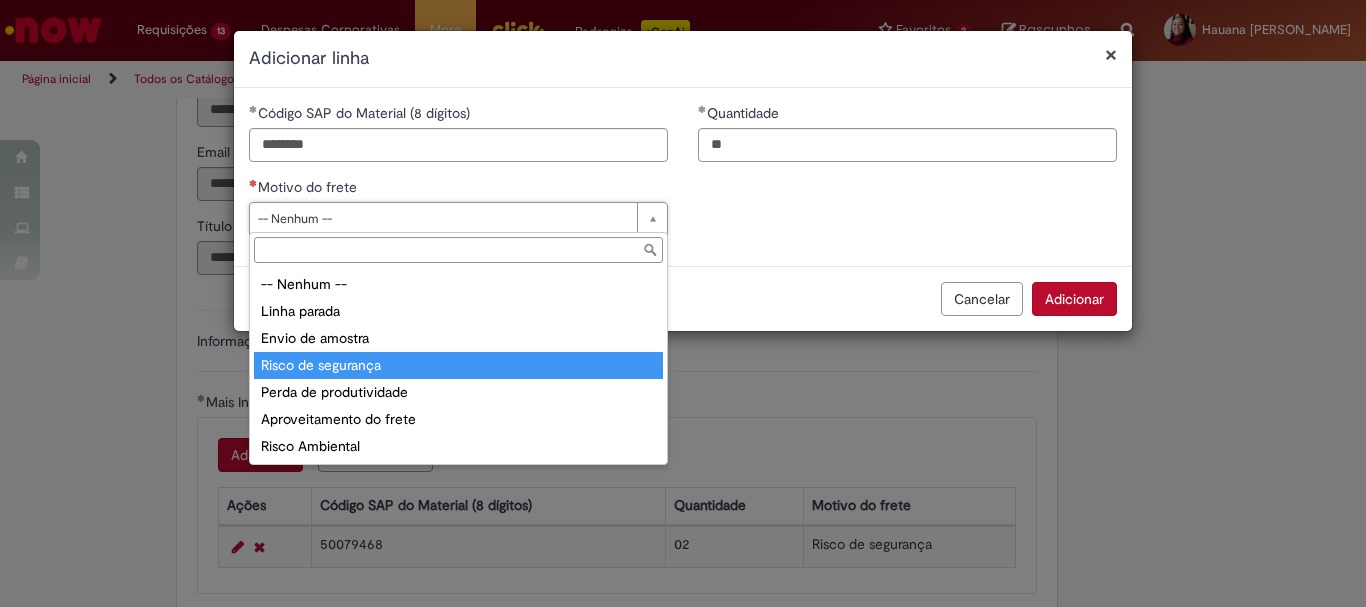 type on "**********" 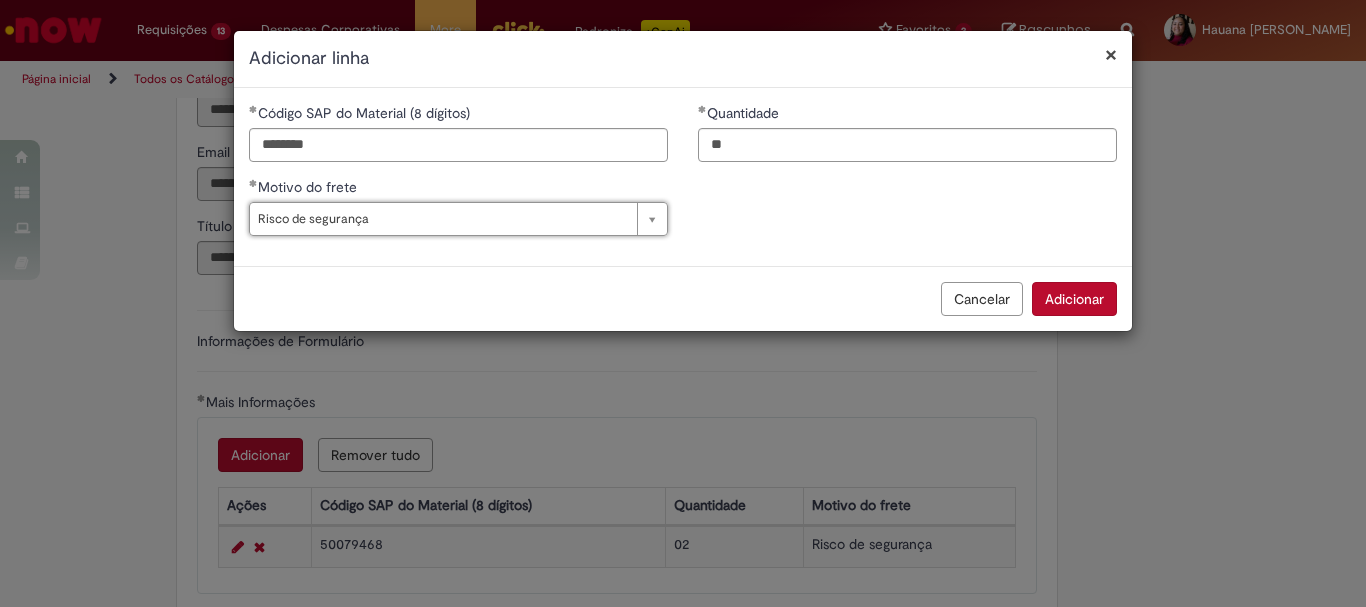 click on "Adicionar" at bounding box center [1074, 299] 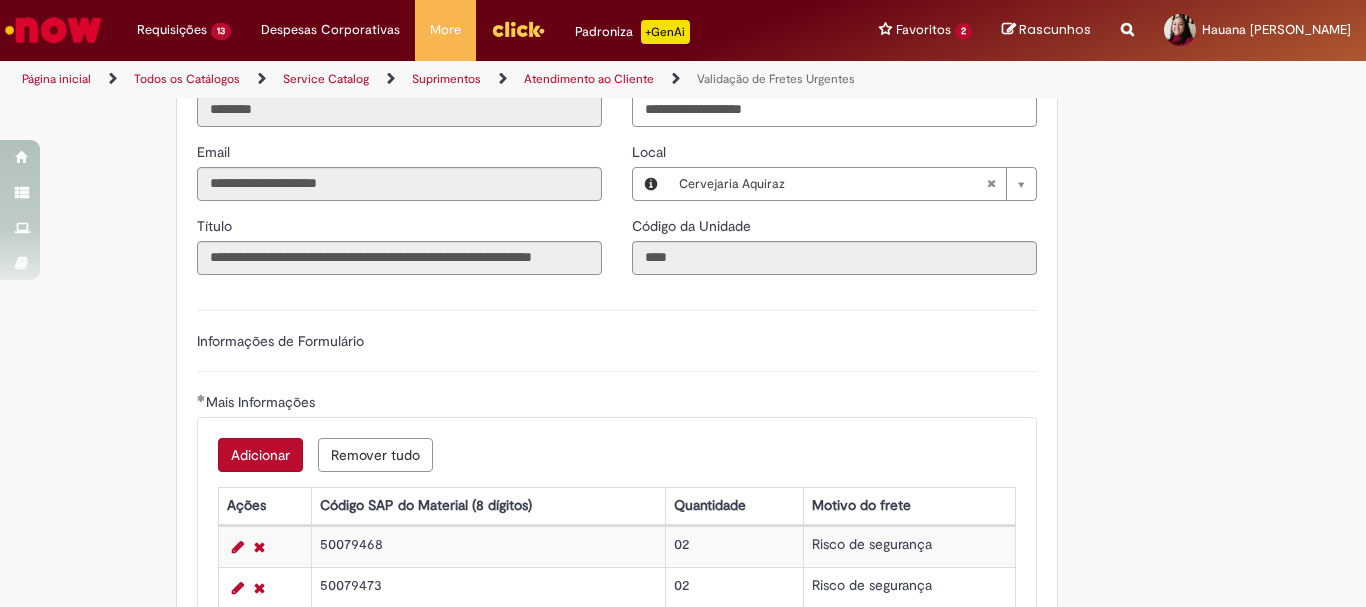click on "Adicionar" at bounding box center (260, 455) 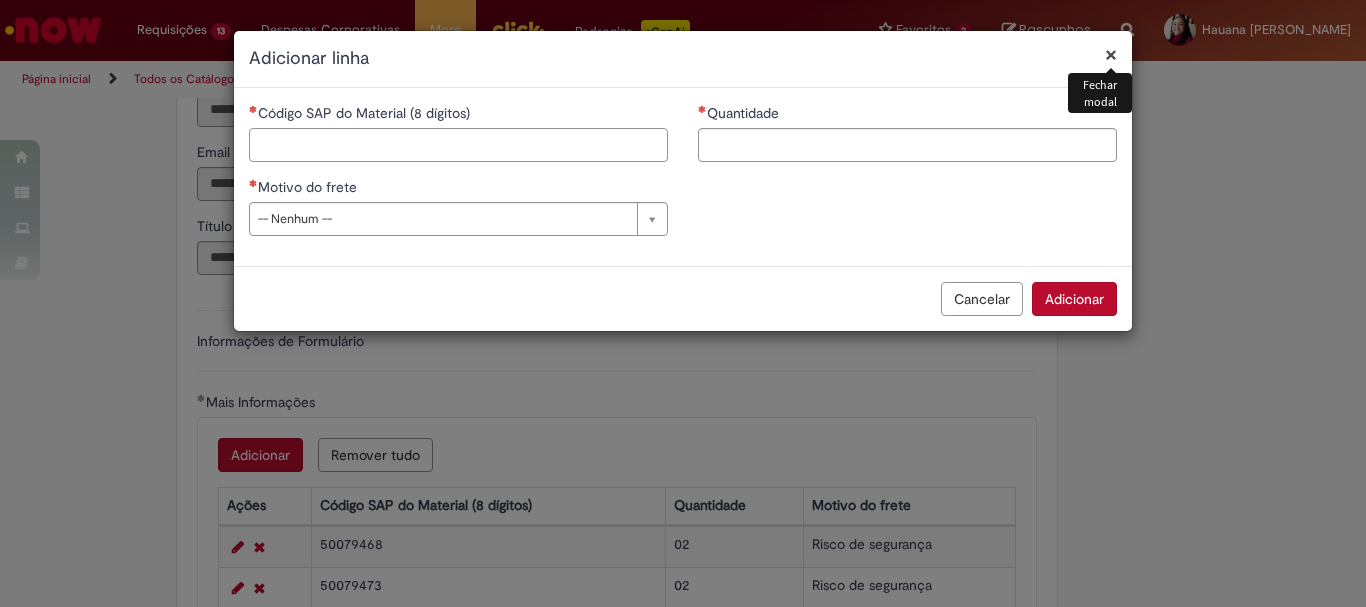 click on "Código SAP do Material (8 dígitos)" at bounding box center (458, 145) 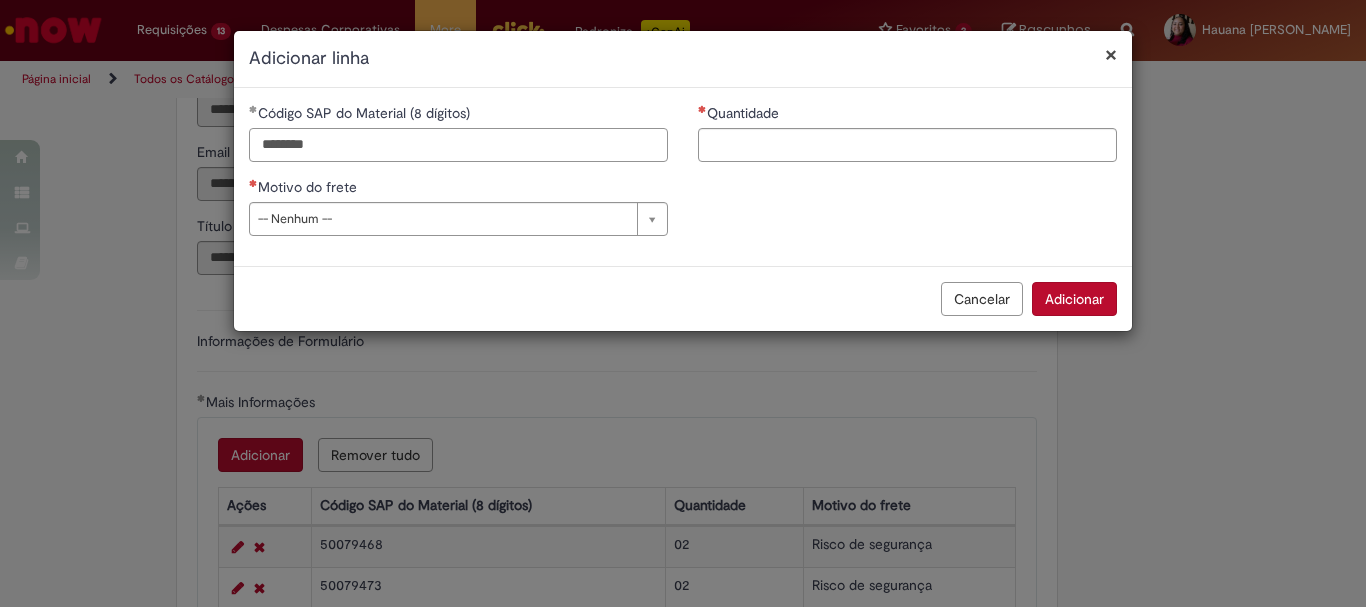 type on "********" 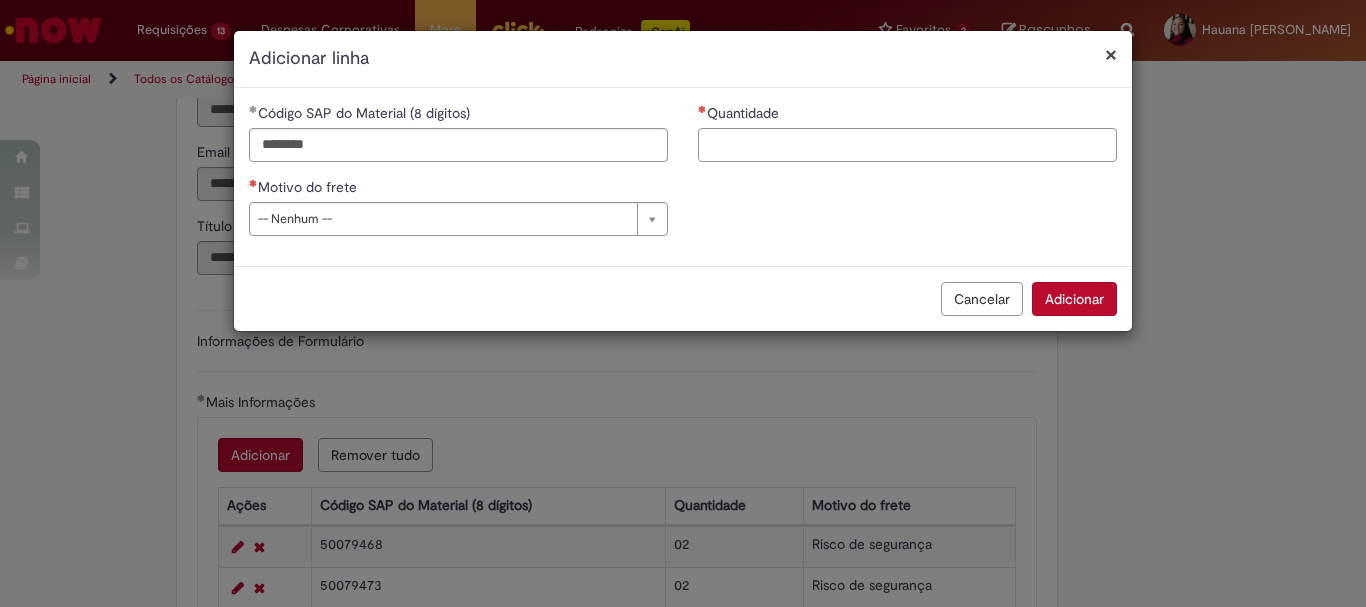click on "Quantidade" at bounding box center [907, 145] 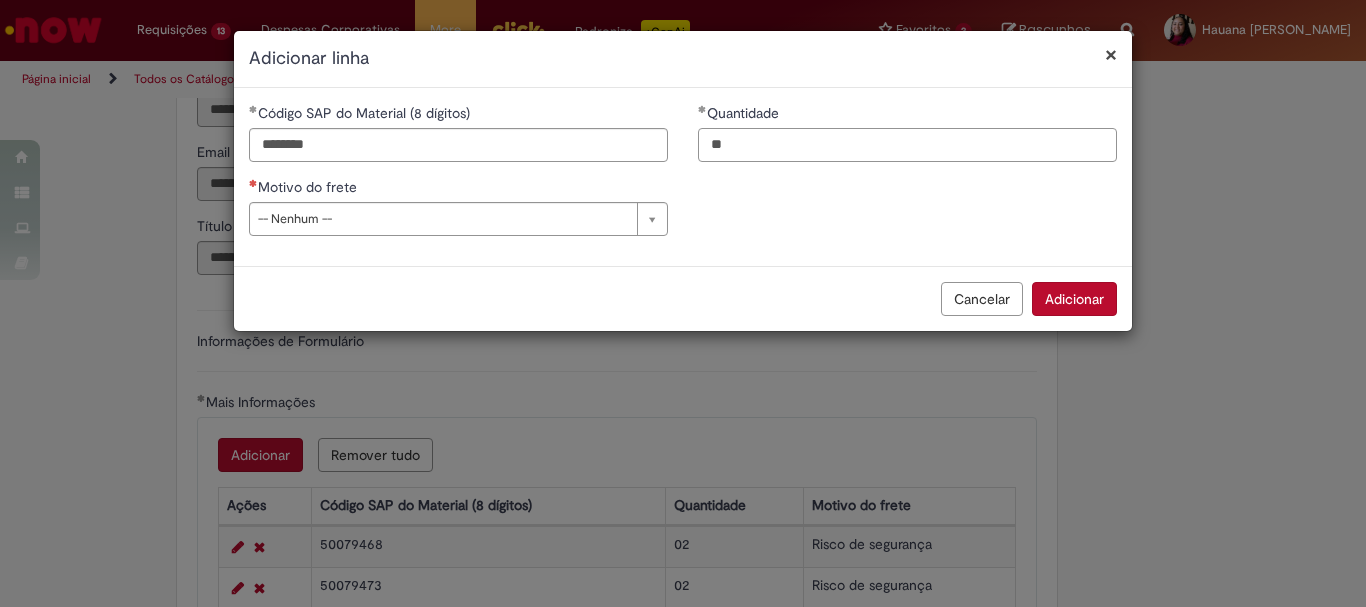 type on "**" 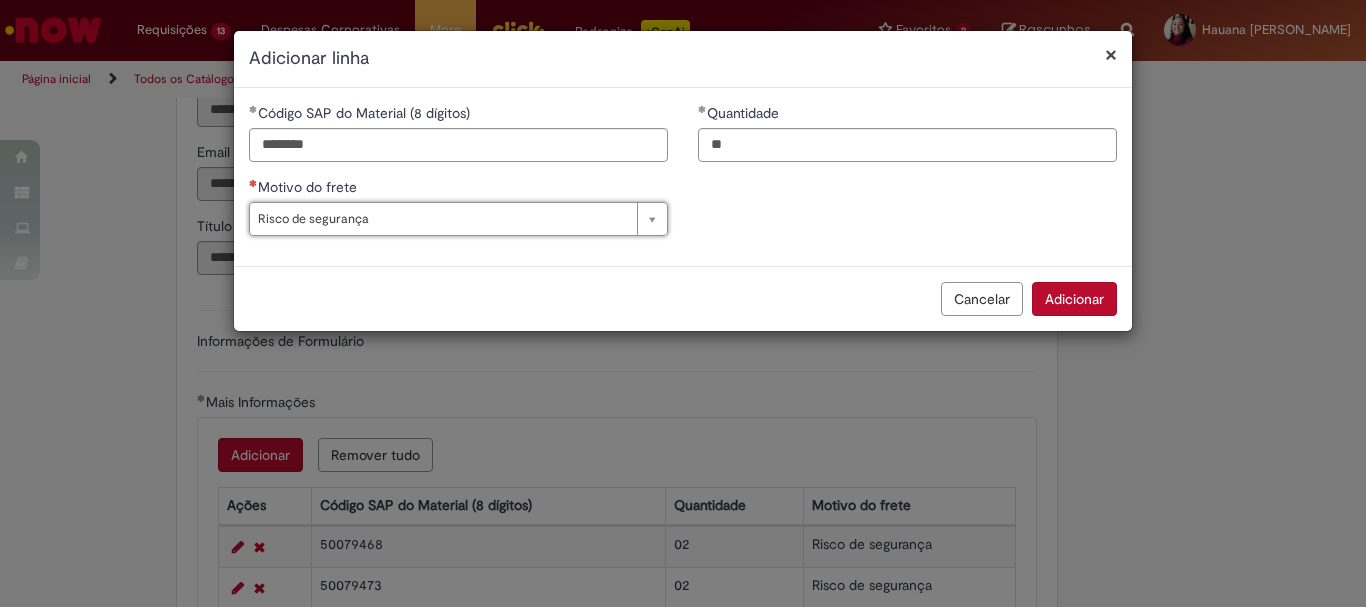 type on "**********" 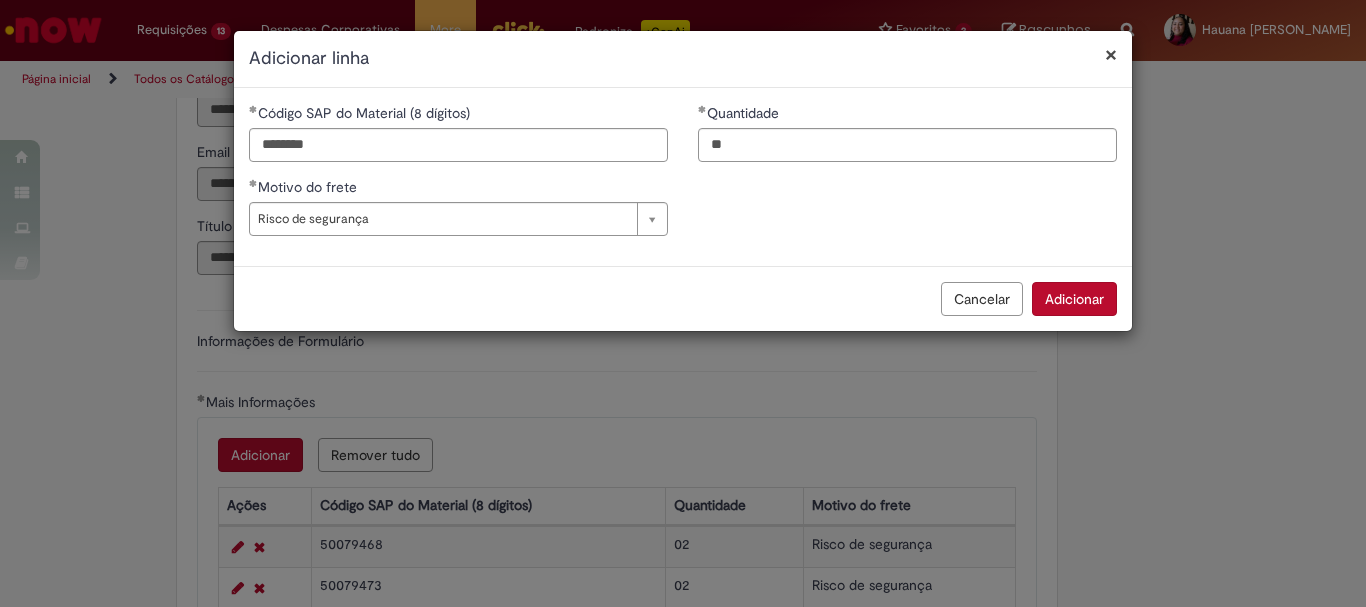 click on "Adicionar" at bounding box center (1074, 299) 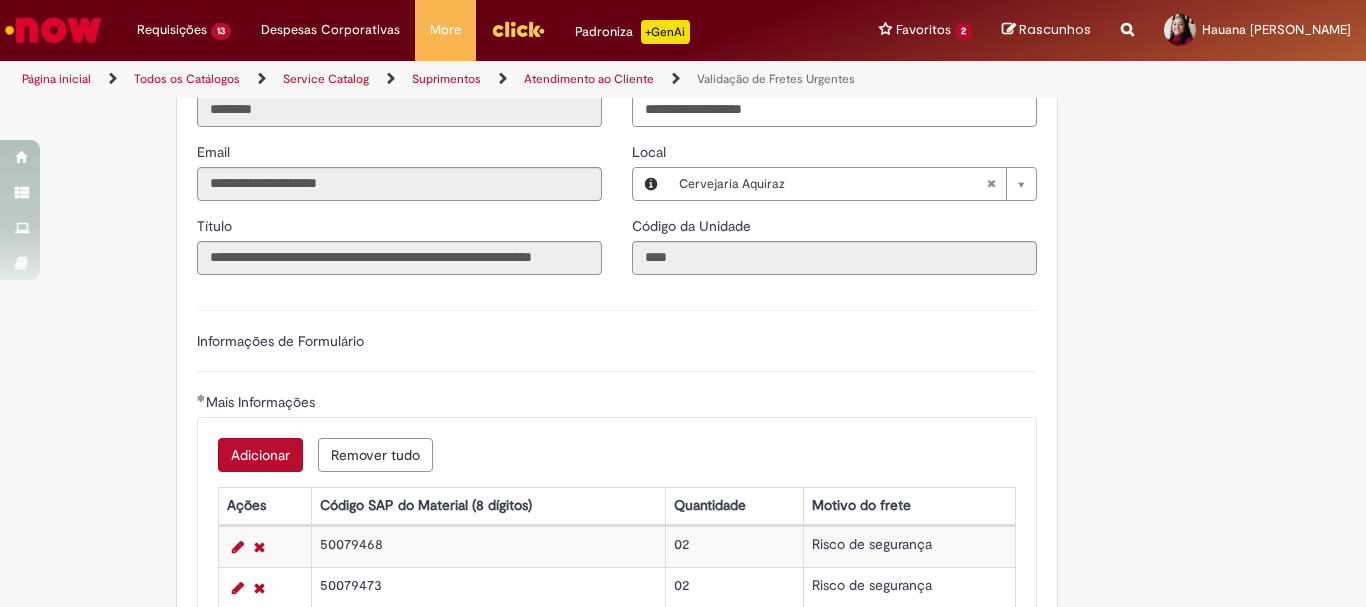 click on "Adicionar" at bounding box center [260, 455] 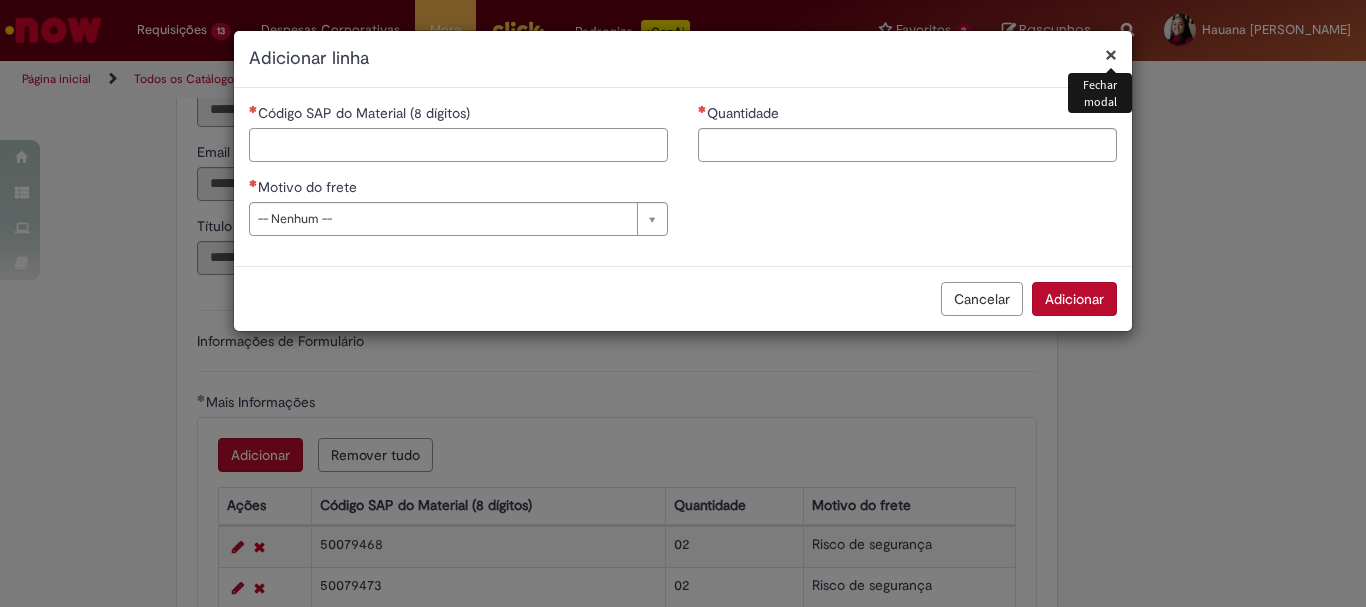click on "Código SAP do Material (8 dígitos)" at bounding box center (458, 145) 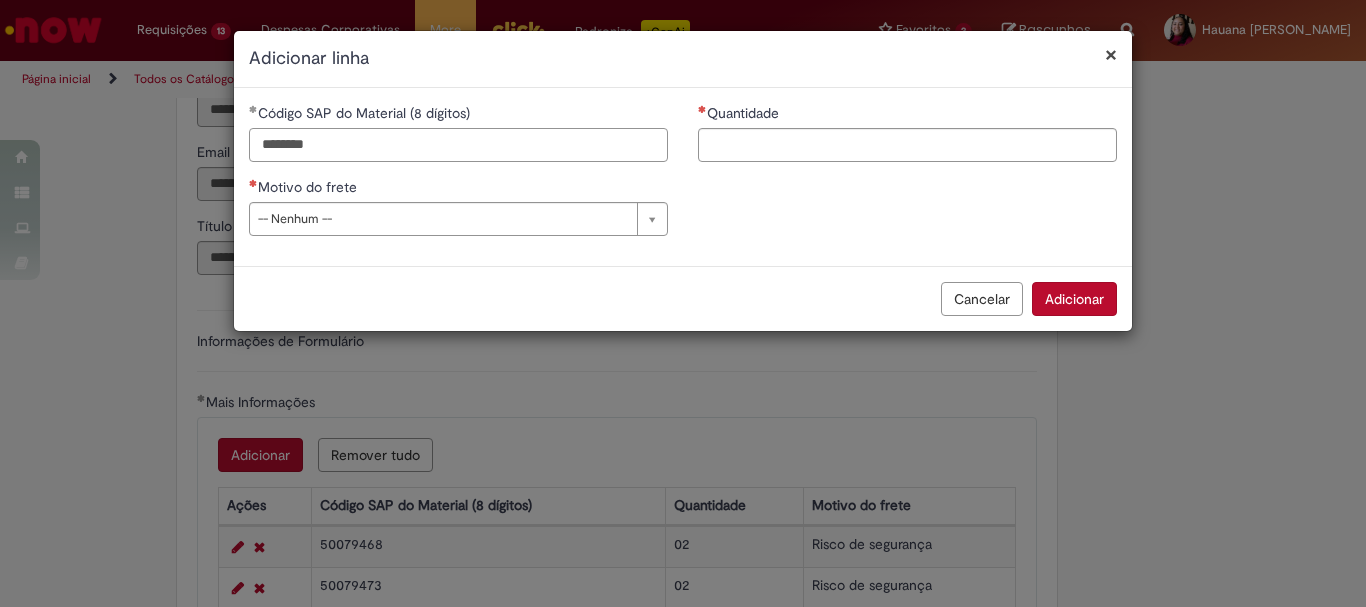 type on "********" 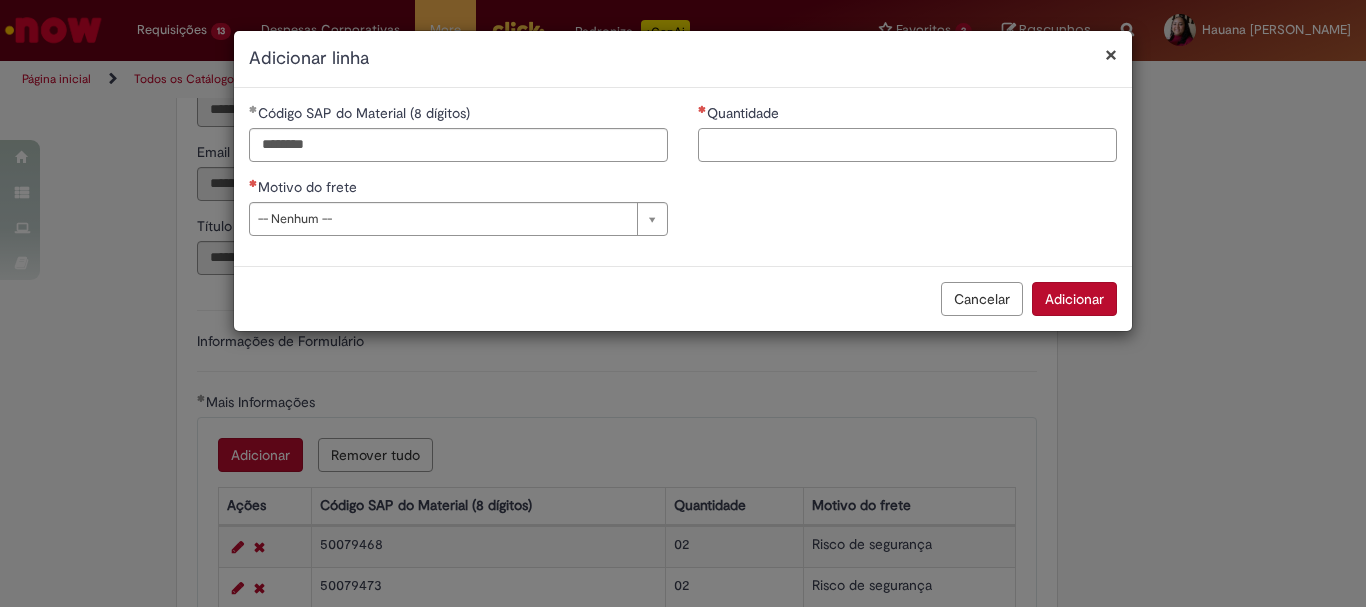 click on "Quantidade" at bounding box center [907, 145] 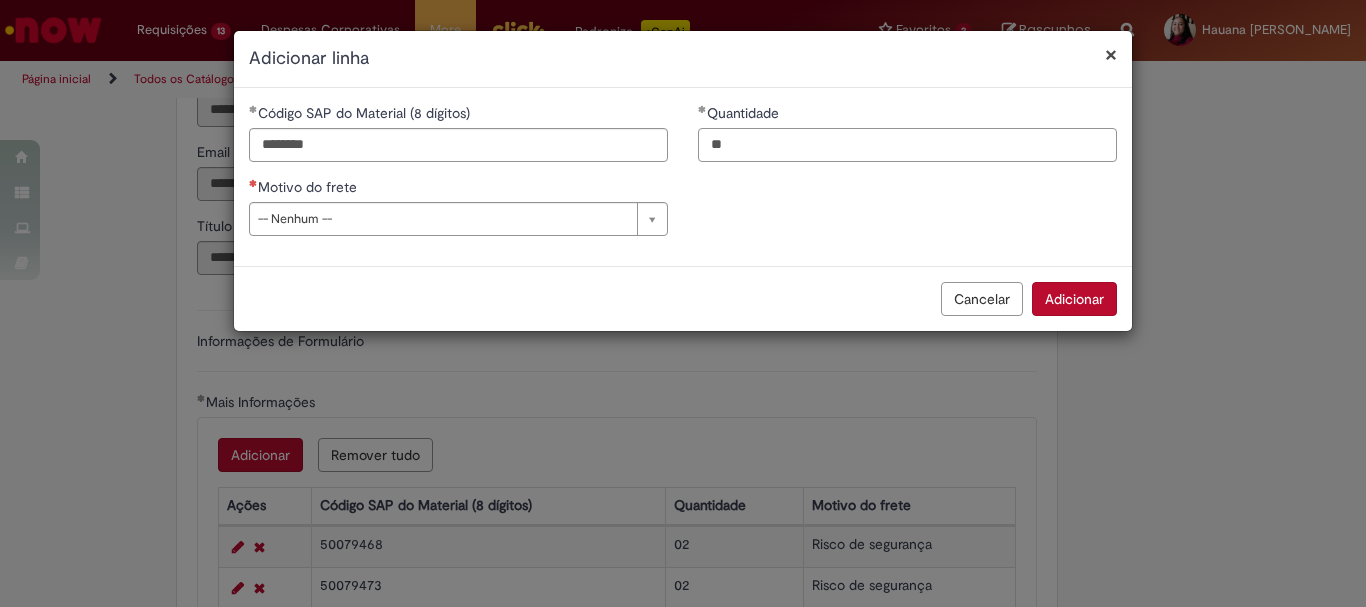 type on "**" 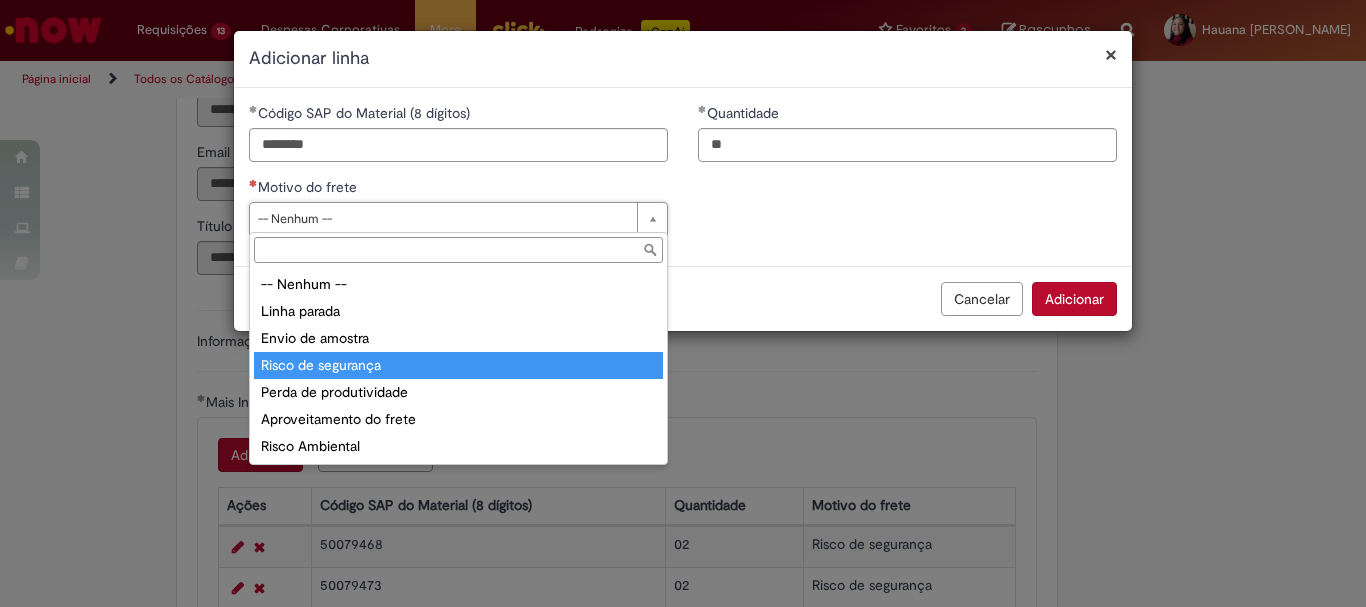 type on "**********" 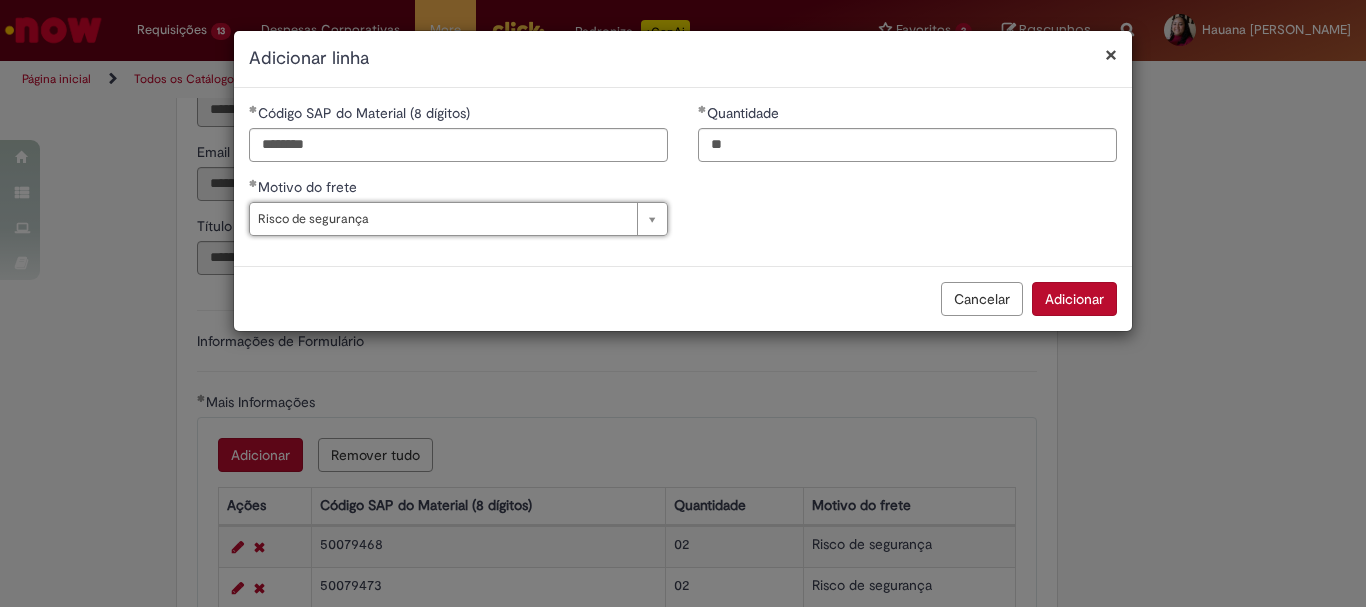 click on "Adicionar" at bounding box center [1074, 299] 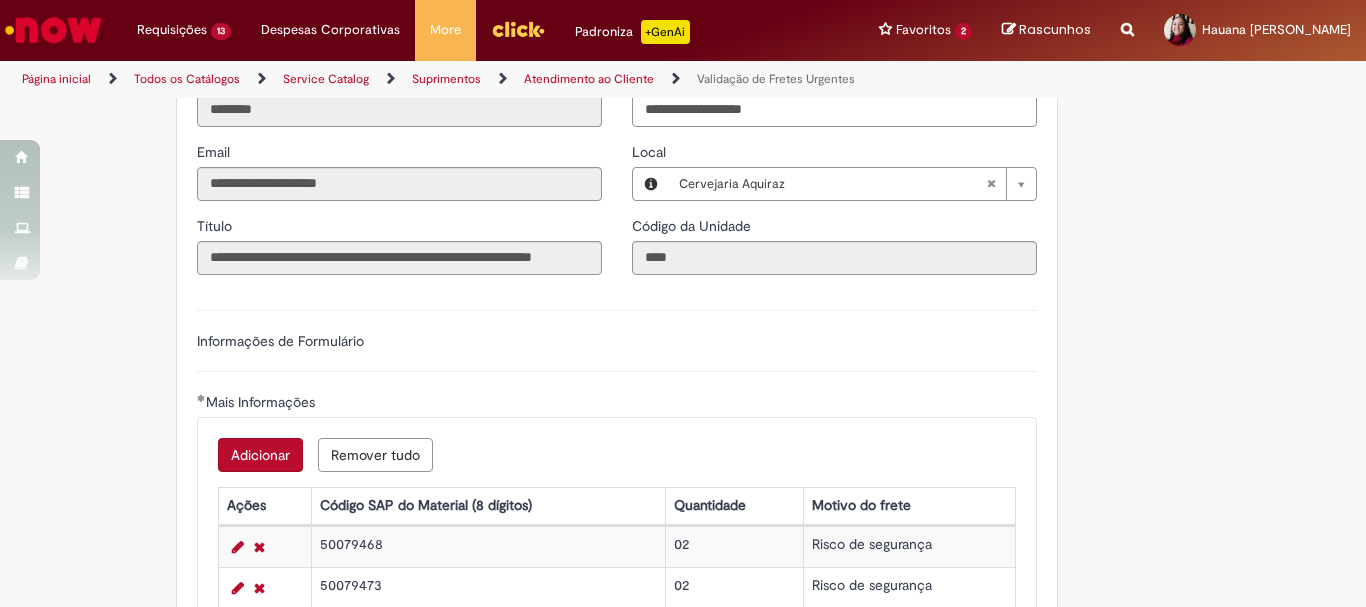 click on "Adicionar" at bounding box center (260, 455) 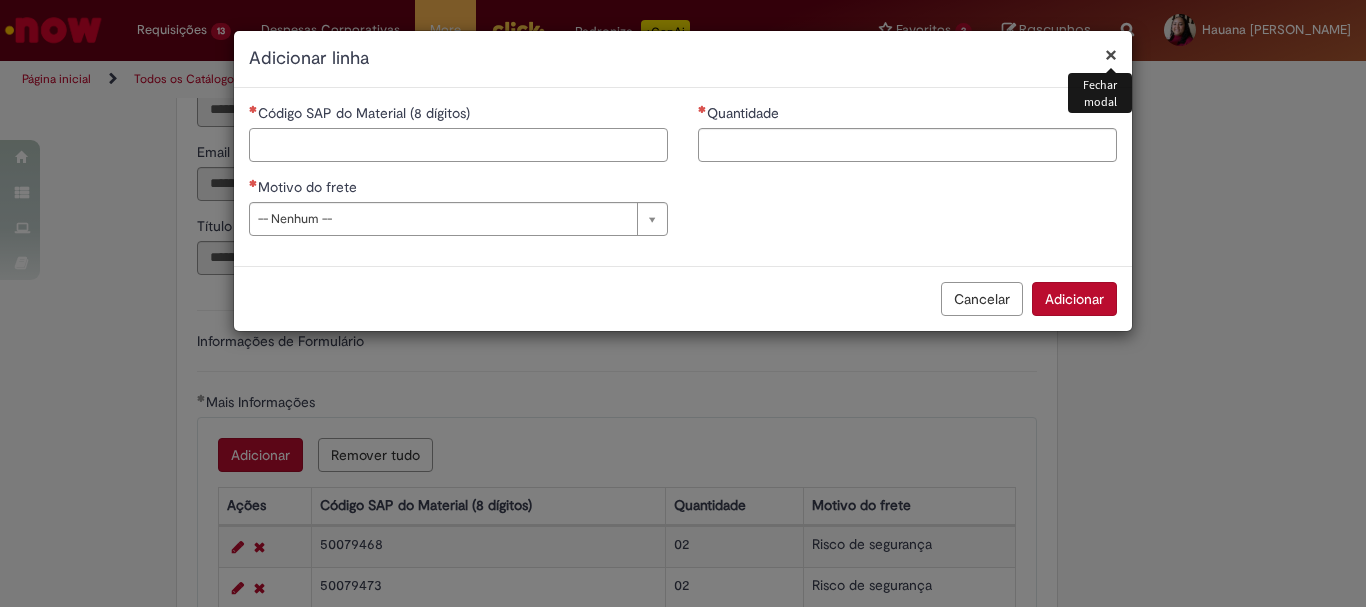 click on "Código SAP do Material (8 dígitos)" at bounding box center (458, 145) 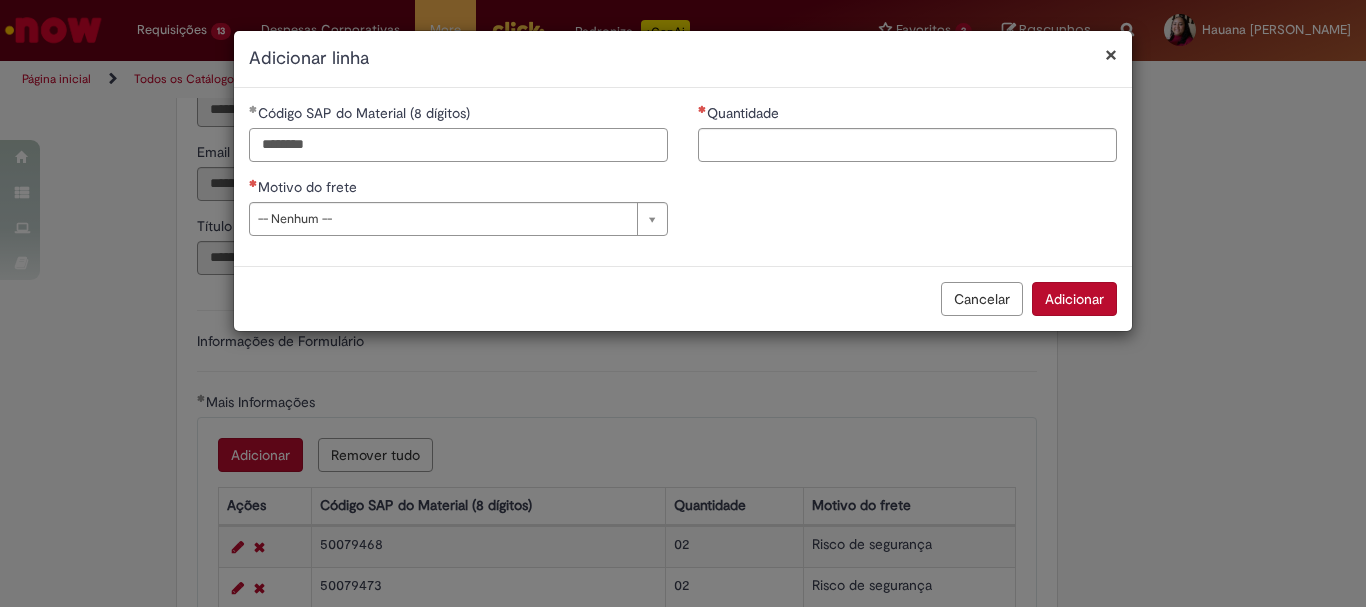 type on "********" 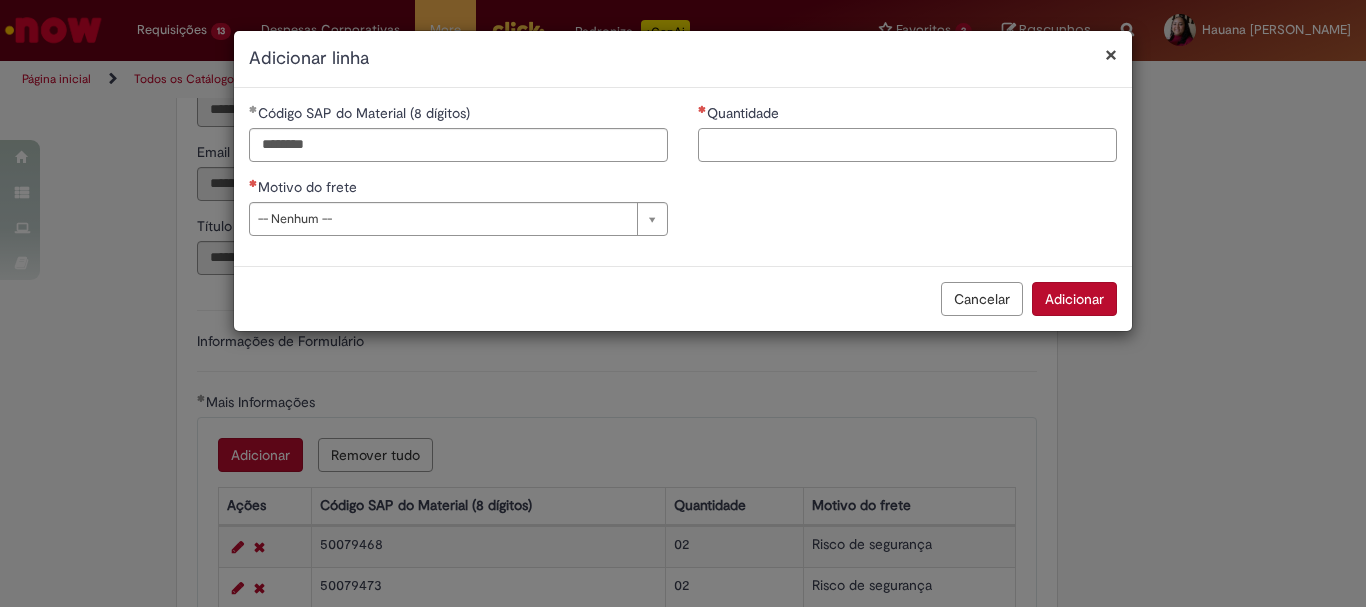 click on "Quantidade" at bounding box center [907, 145] 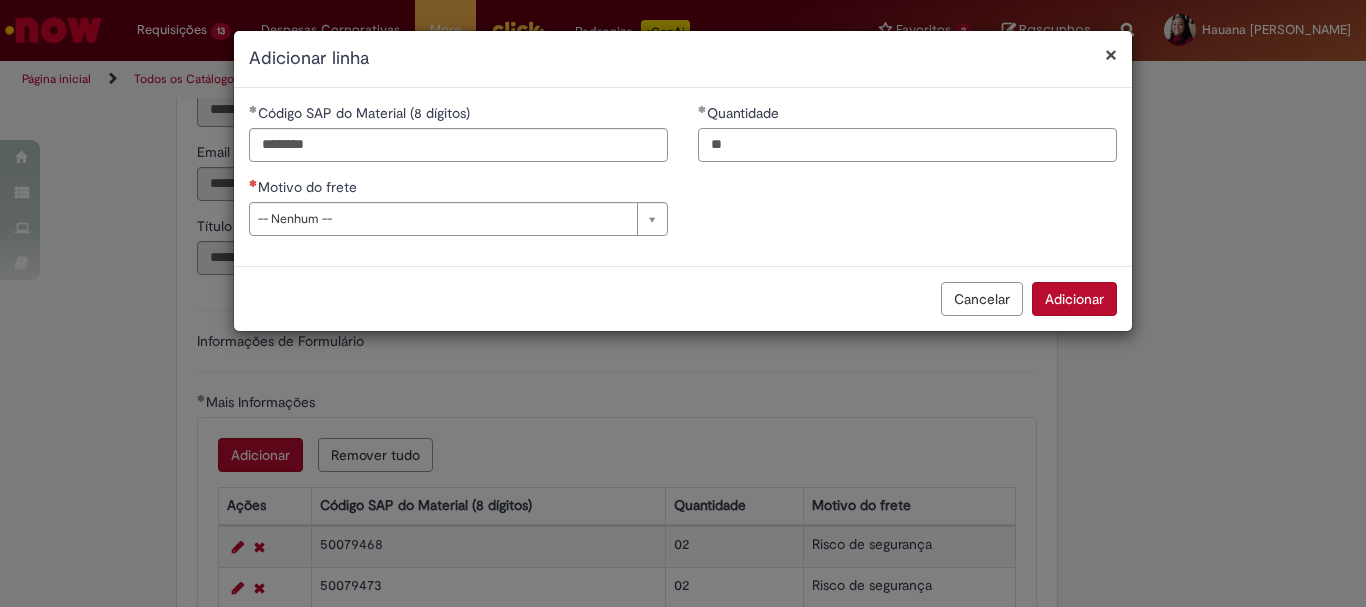 type on "**" 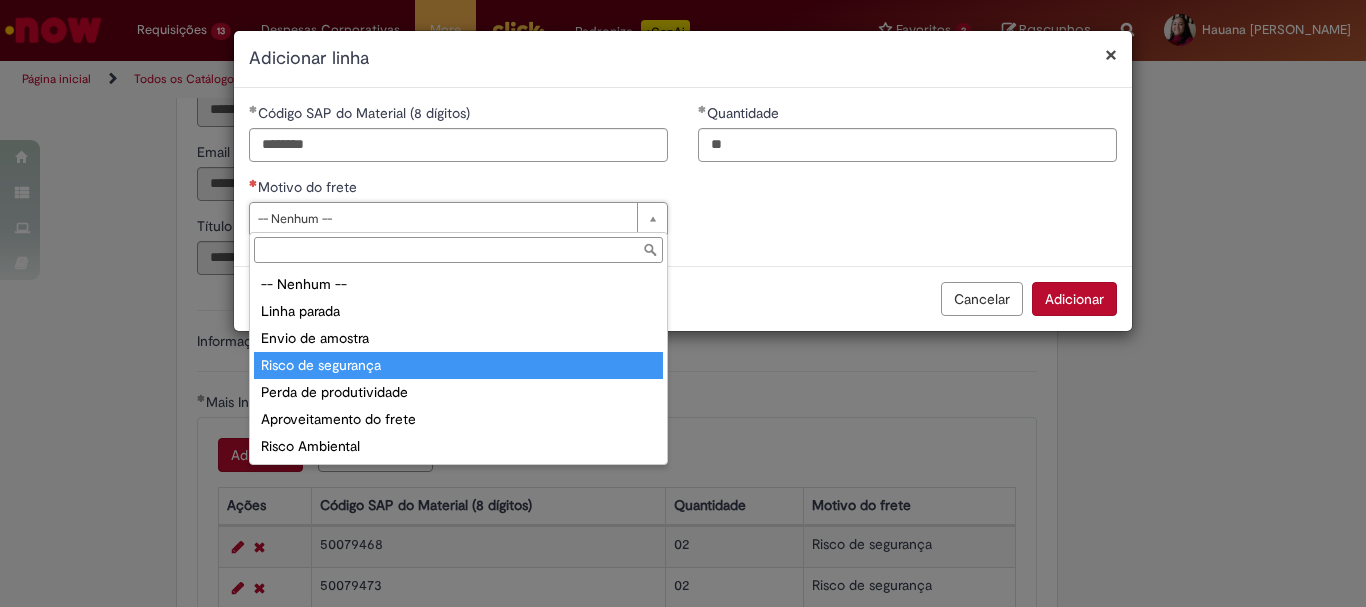 type on "**********" 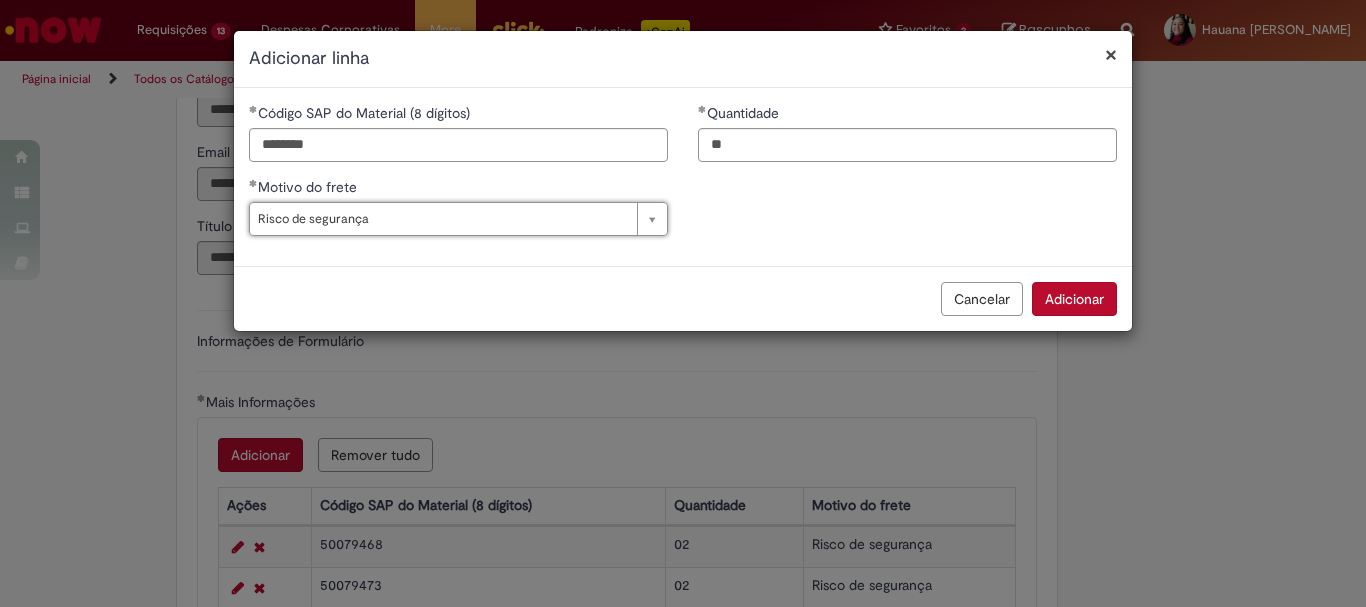 click on "Adicionar" at bounding box center [1074, 299] 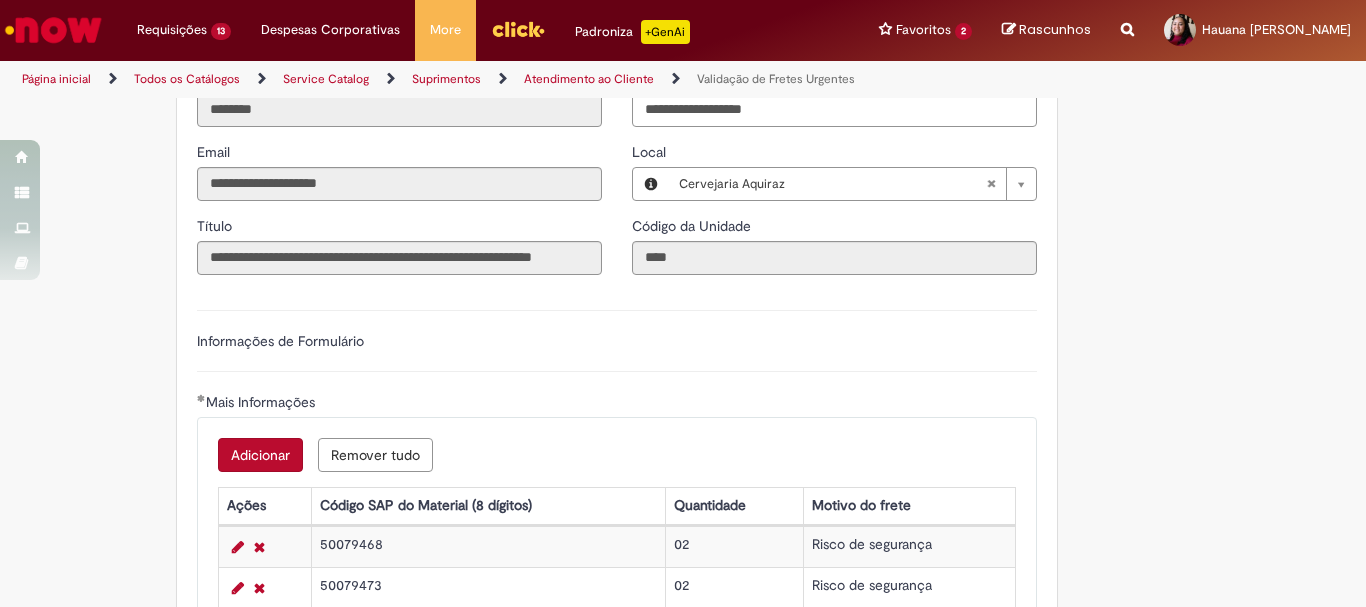 click on "Adicionar" at bounding box center [260, 455] 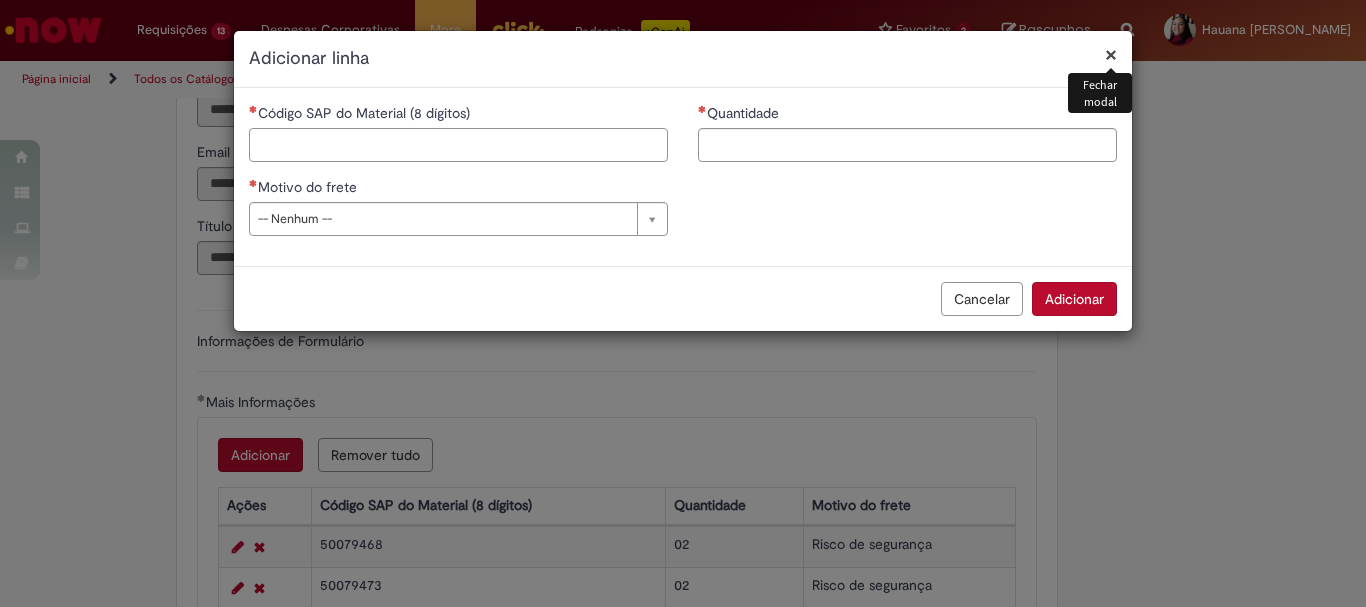 click on "Código SAP do Material (8 dígitos)" at bounding box center (458, 145) 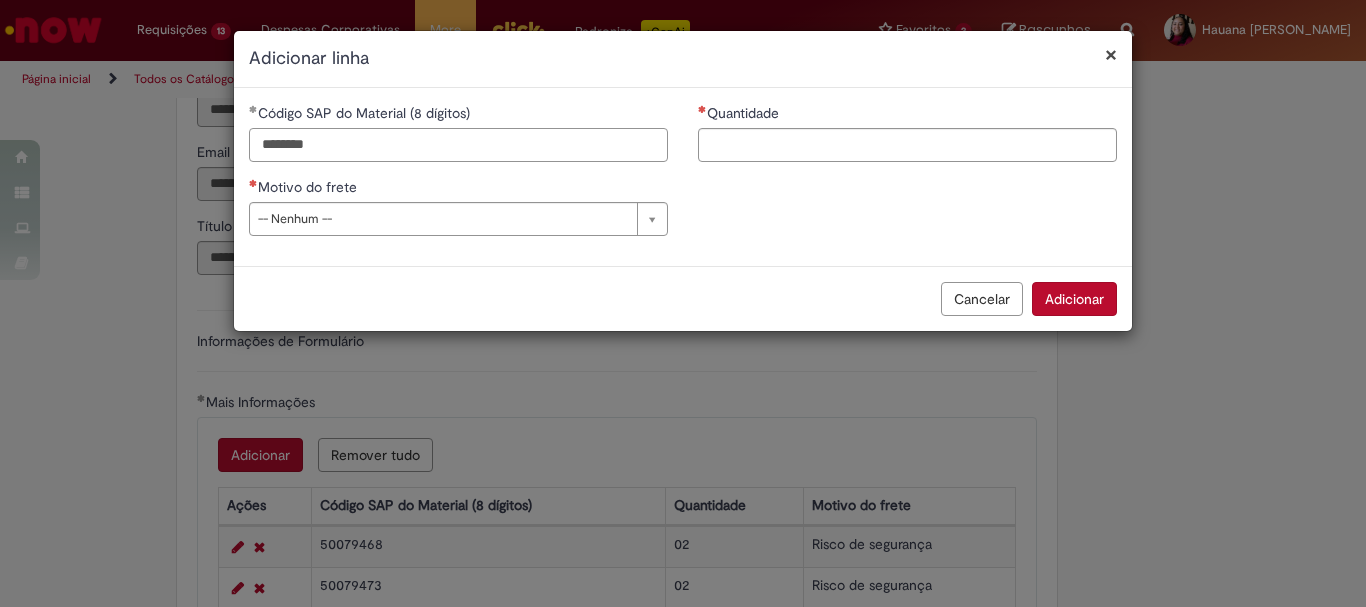 type on "********" 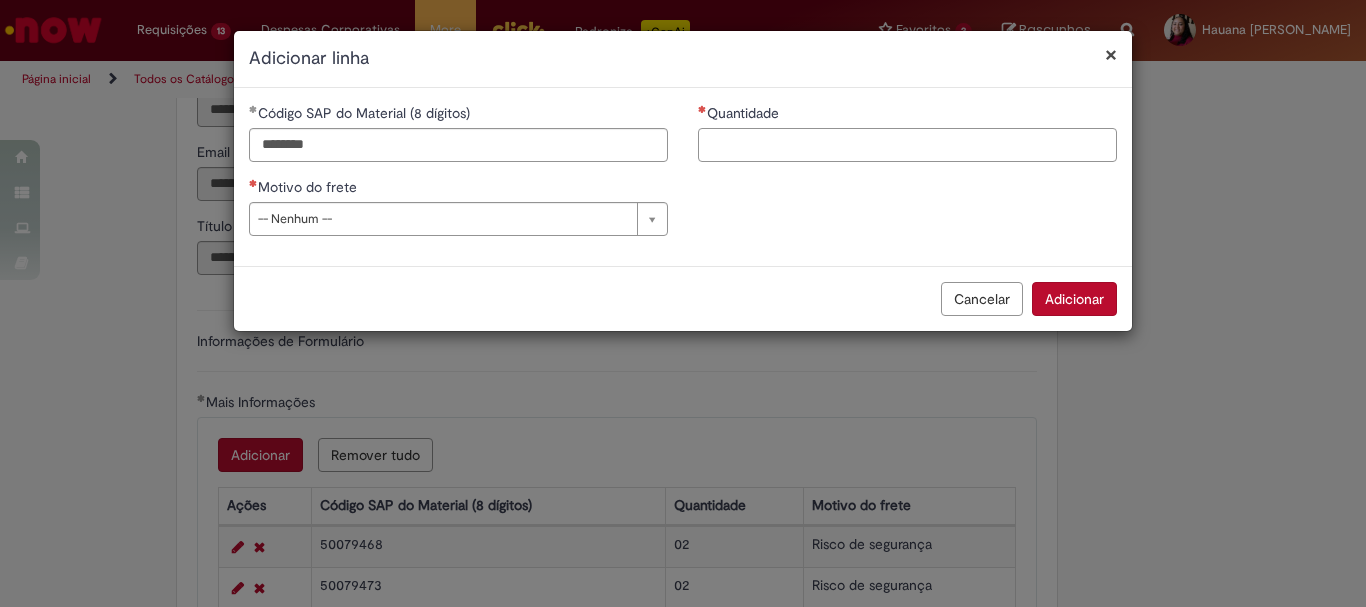 click on "Quantidade" at bounding box center [907, 145] 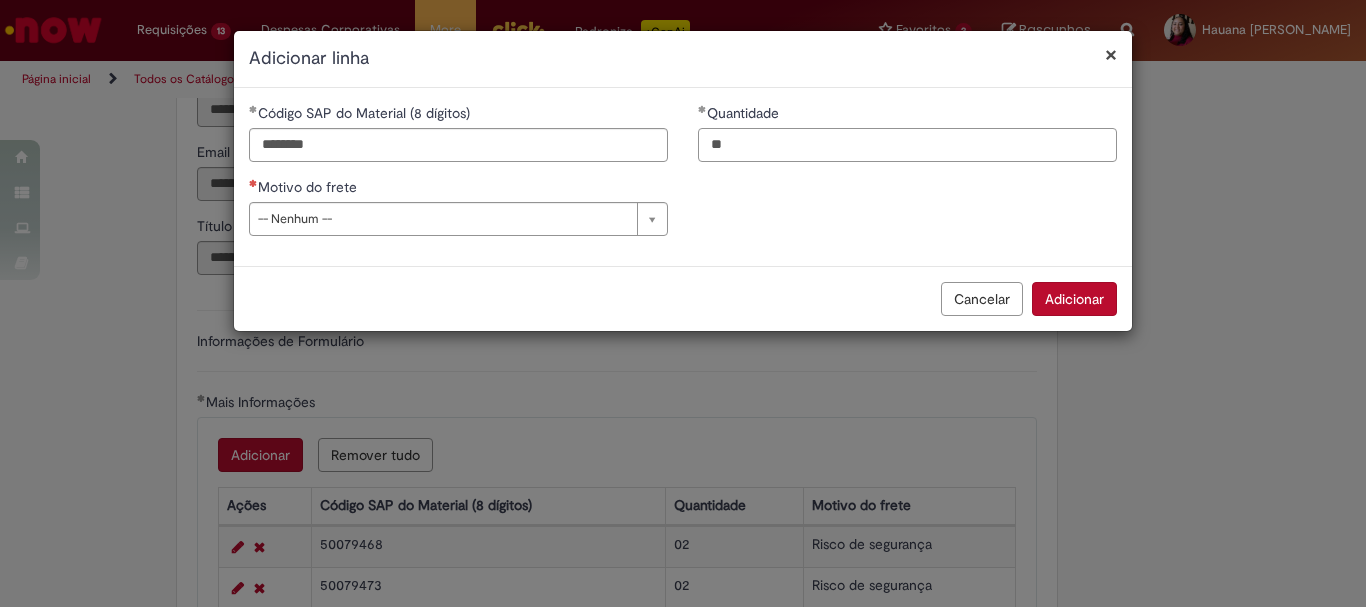 type on "**" 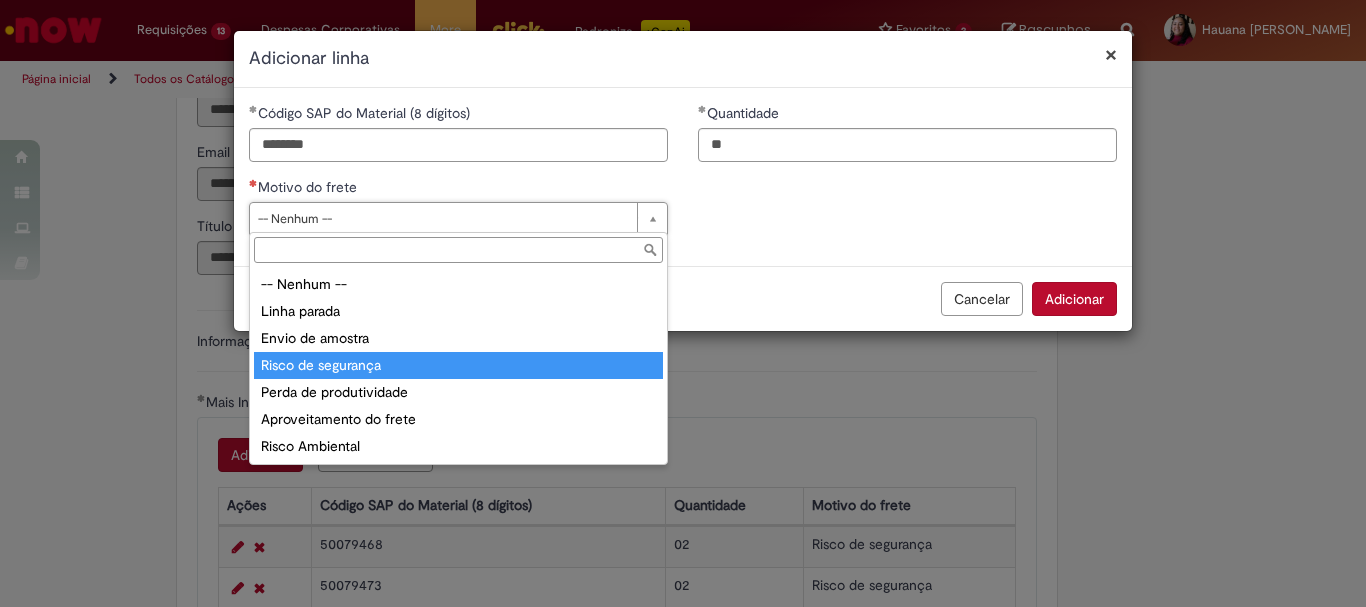type on "**********" 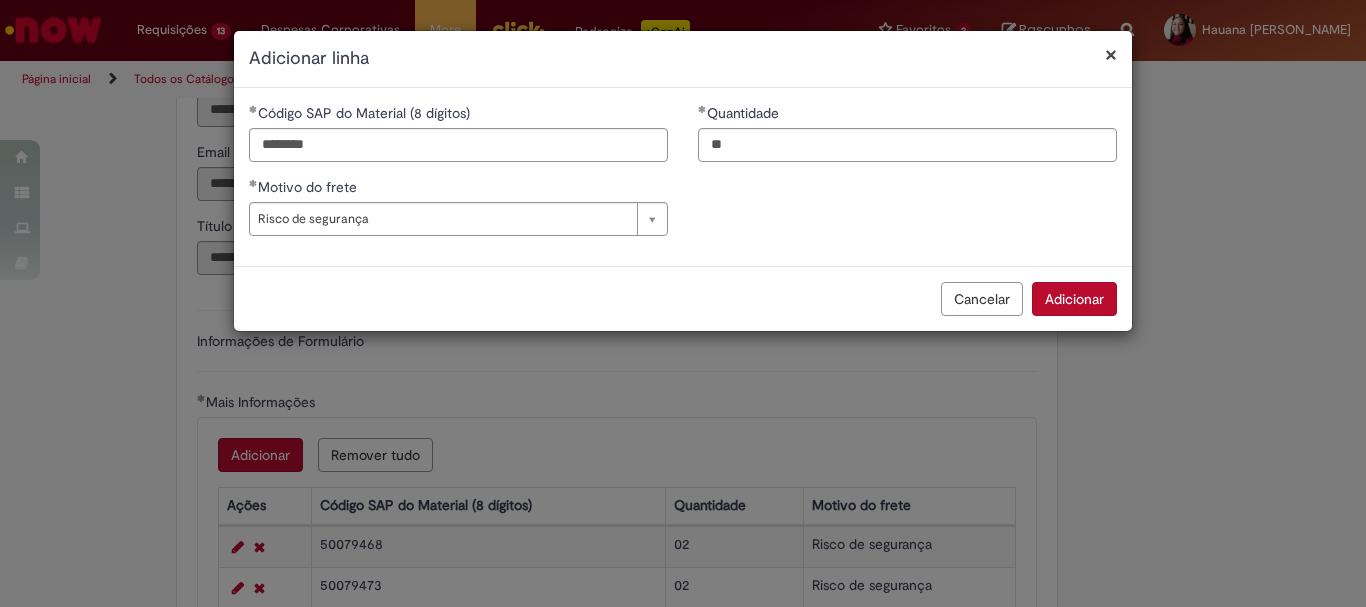 click on "Adicionar" at bounding box center [1074, 299] 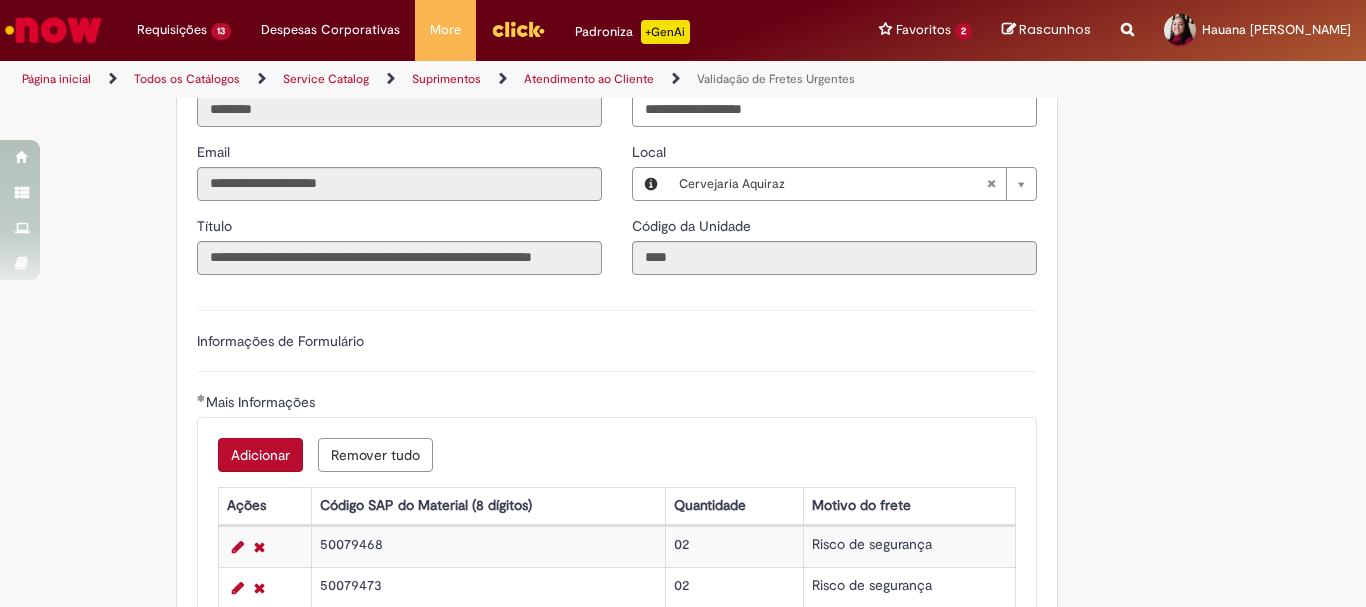 click on "Adicionar" at bounding box center [260, 455] 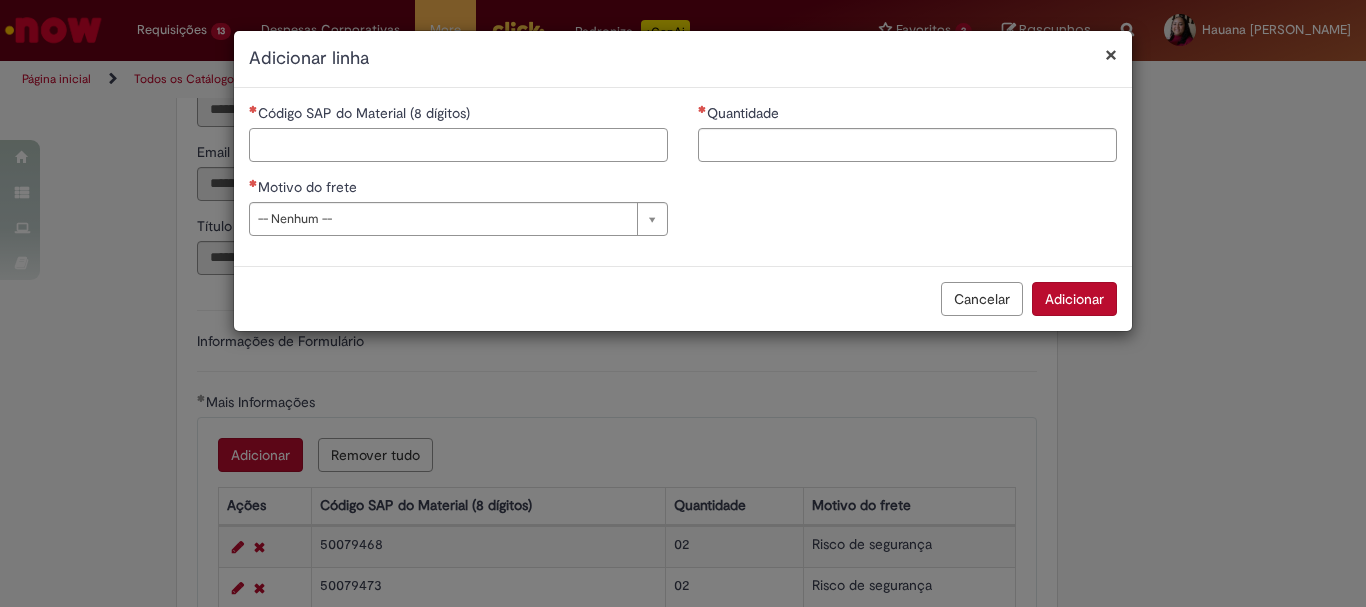 click on "Código SAP do Material (8 dígitos)" at bounding box center (458, 145) 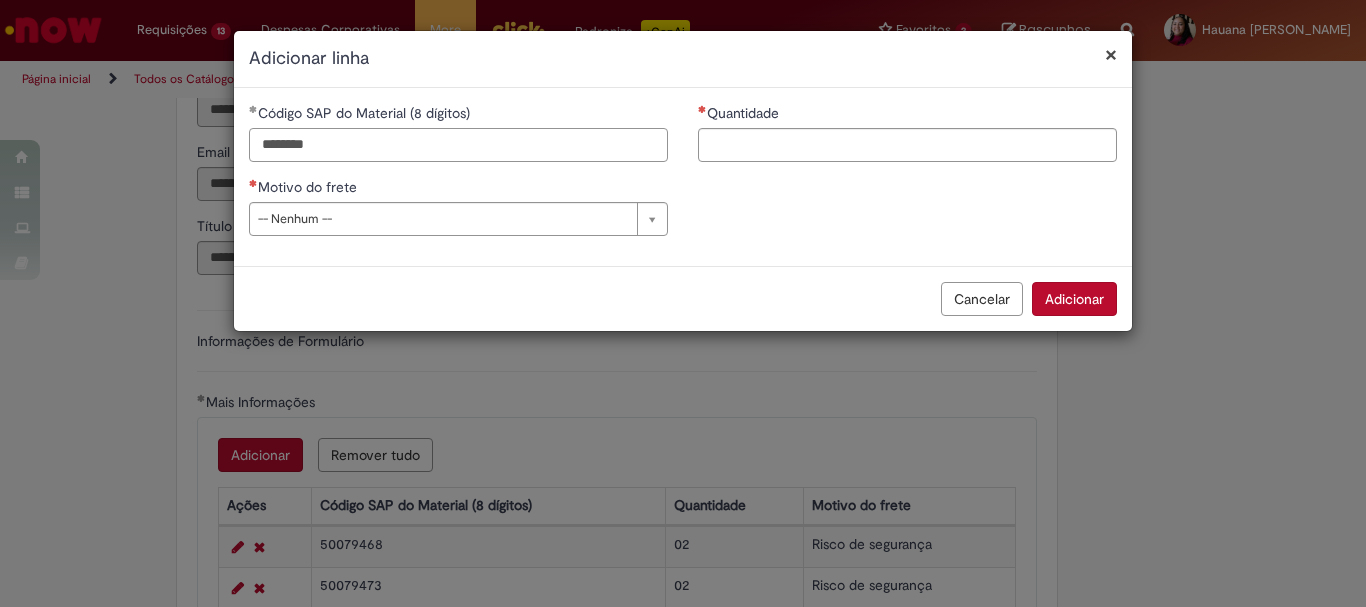 type on "********" 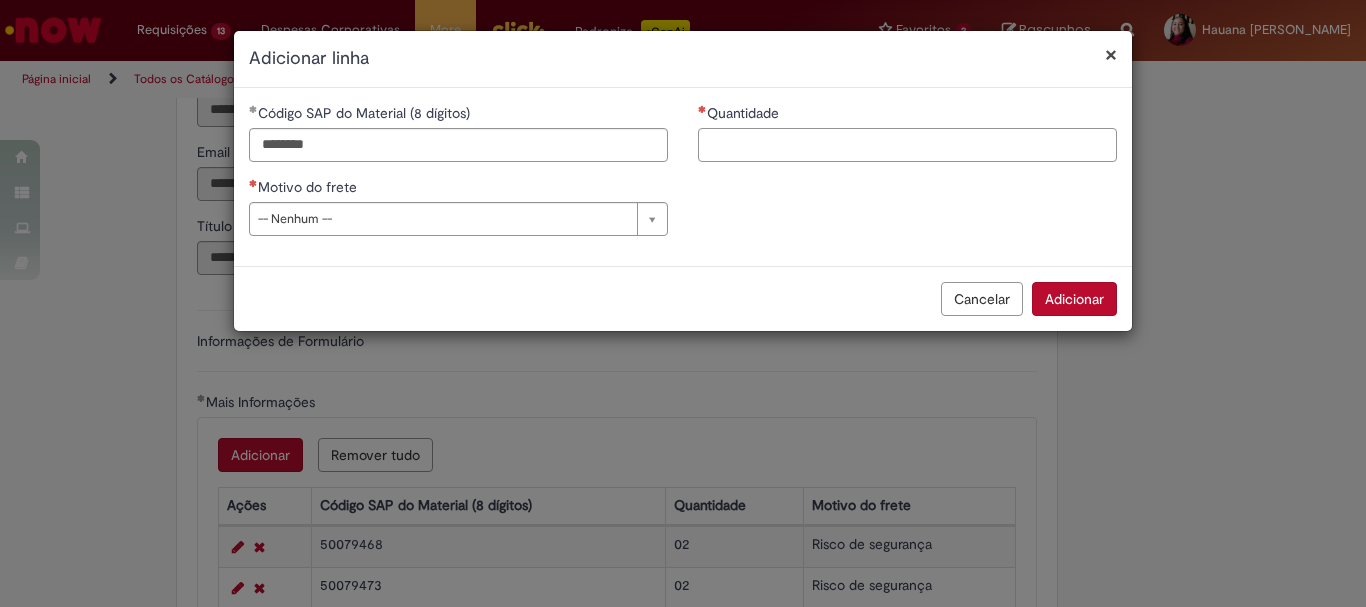 click on "Quantidade" at bounding box center (907, 145) 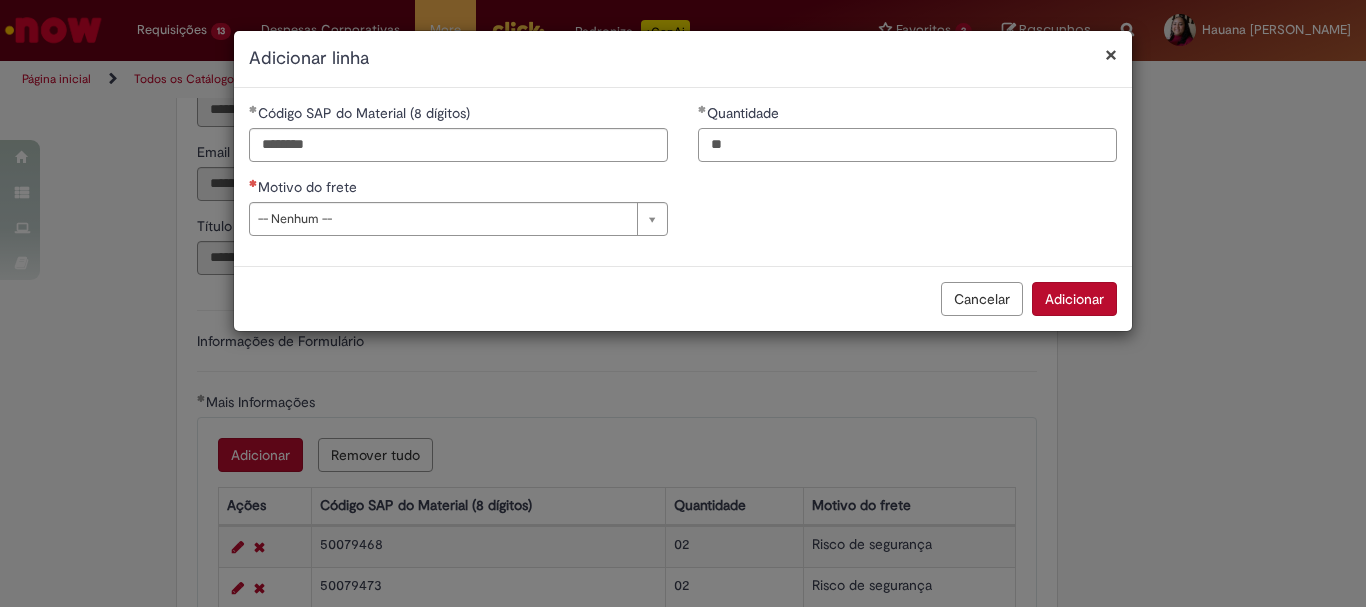 type on "**" 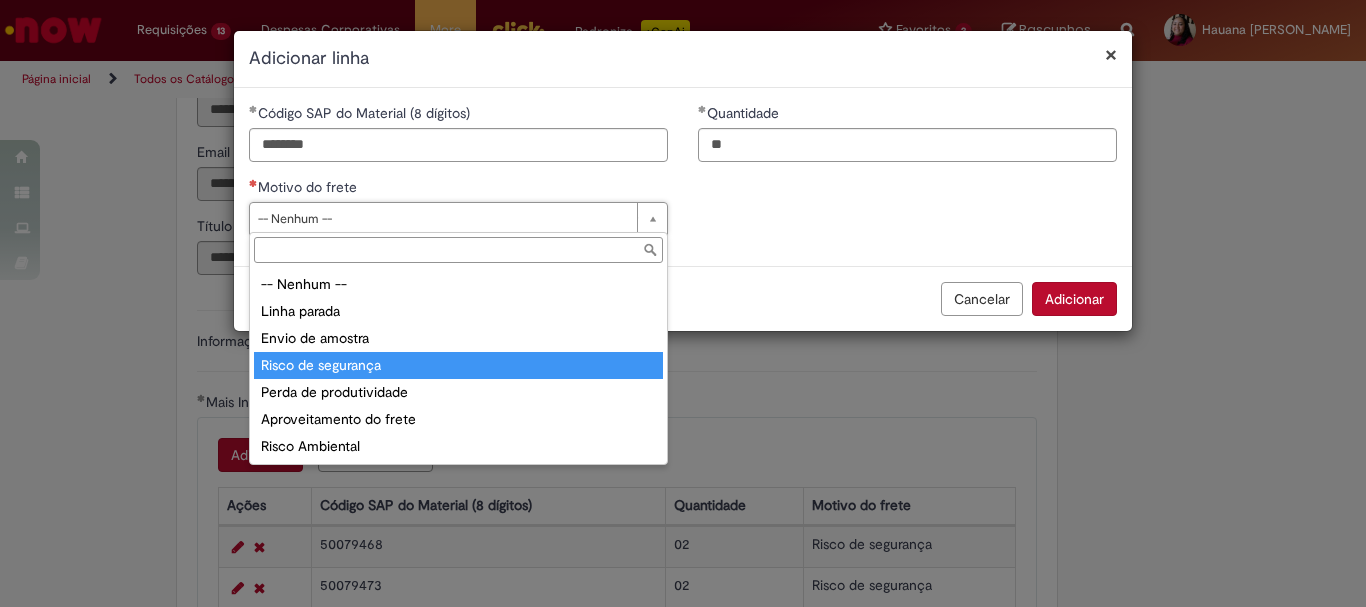 type on "**********" 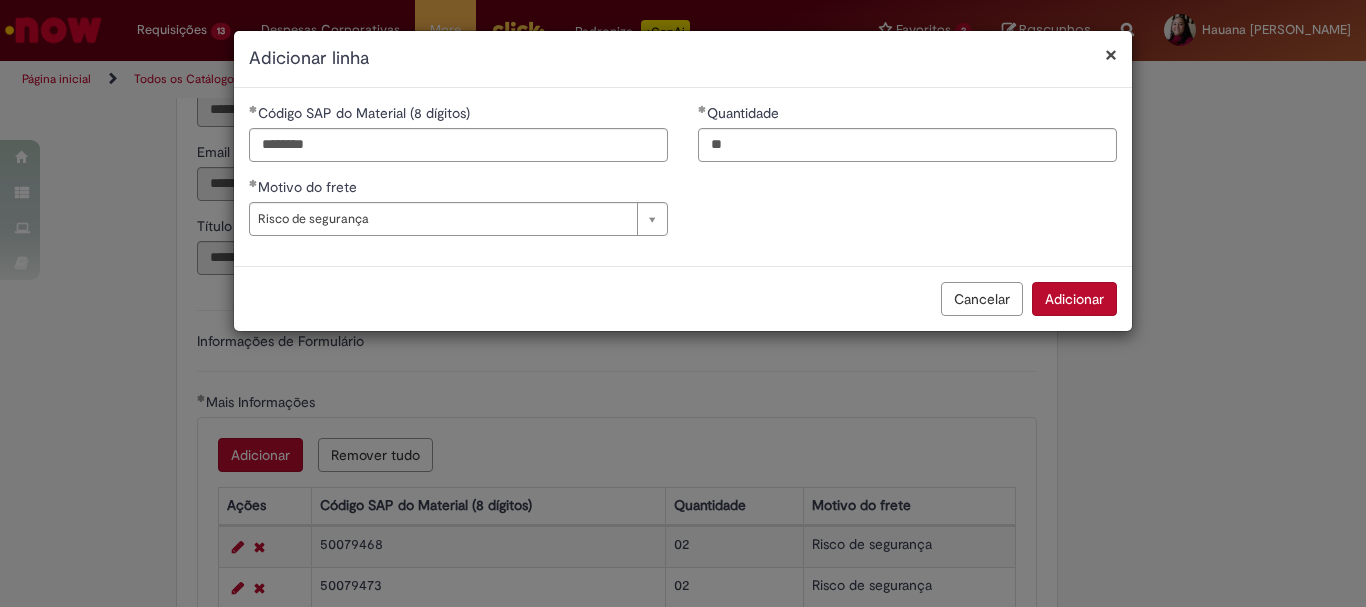click on "Cancelar   Adicionar" at bounding box center (683, 298) 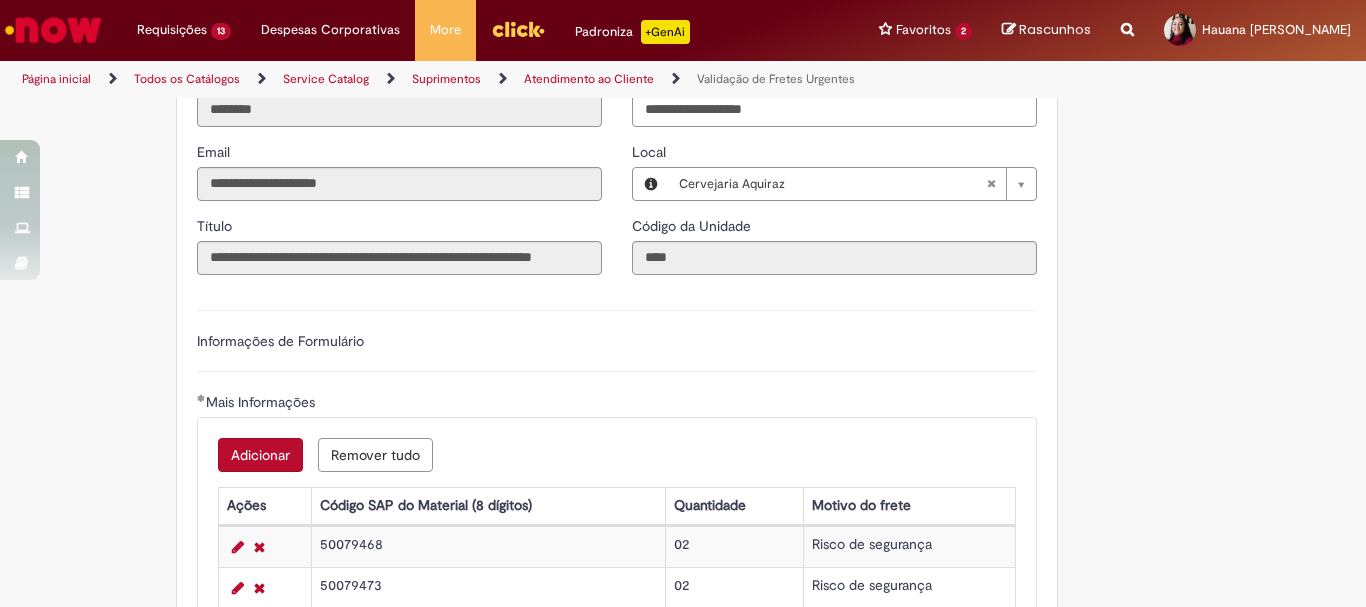 click on "Adicionar" at bounding box center (260, 455) 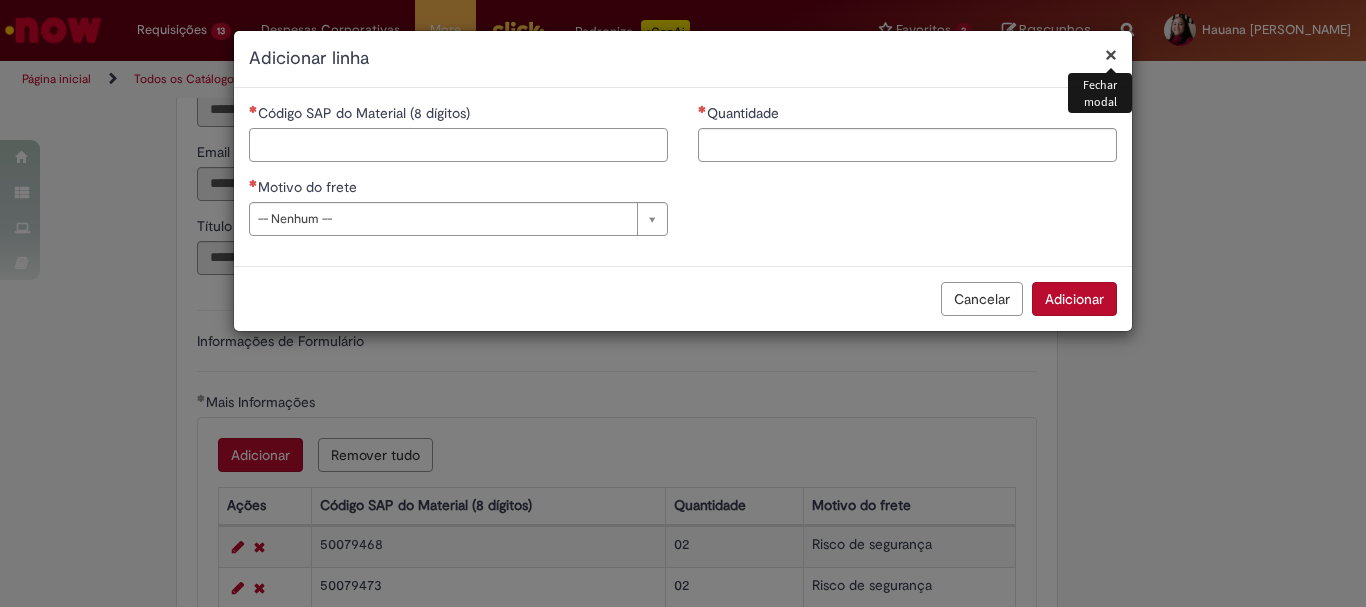 click on "Código SAP do Material (8 dígitos)" at bounding box center [458, 145] 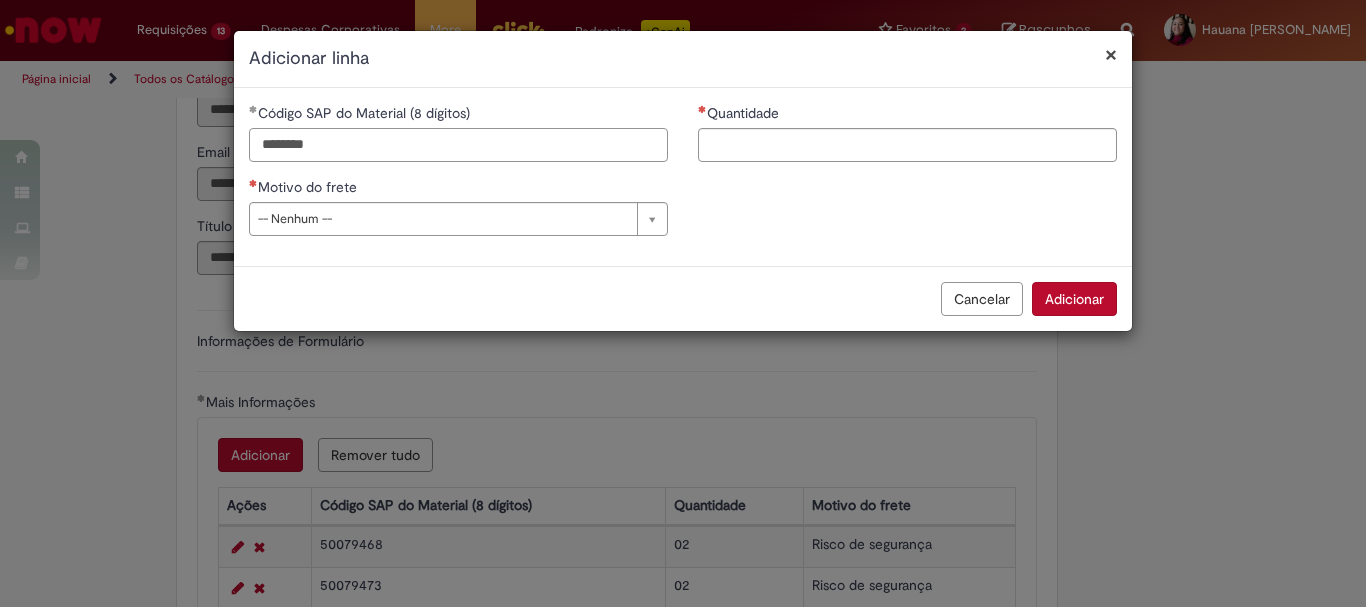 type on "********" 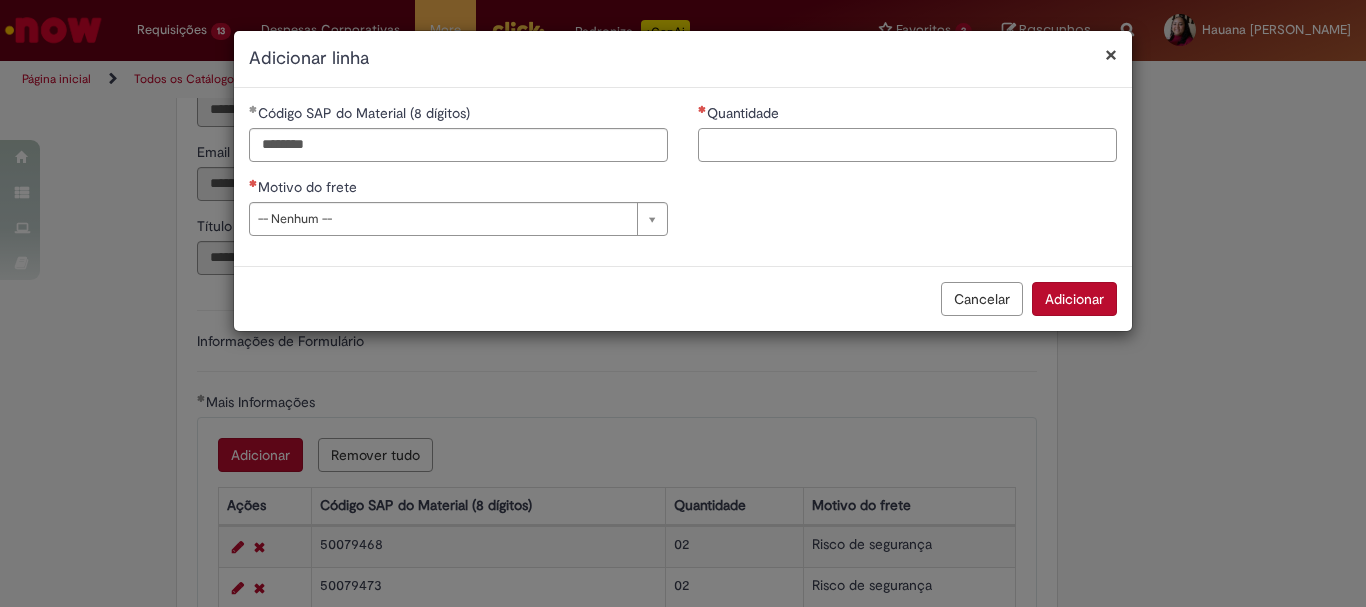 click on "Quantidade" at bounding box center [907, 145] 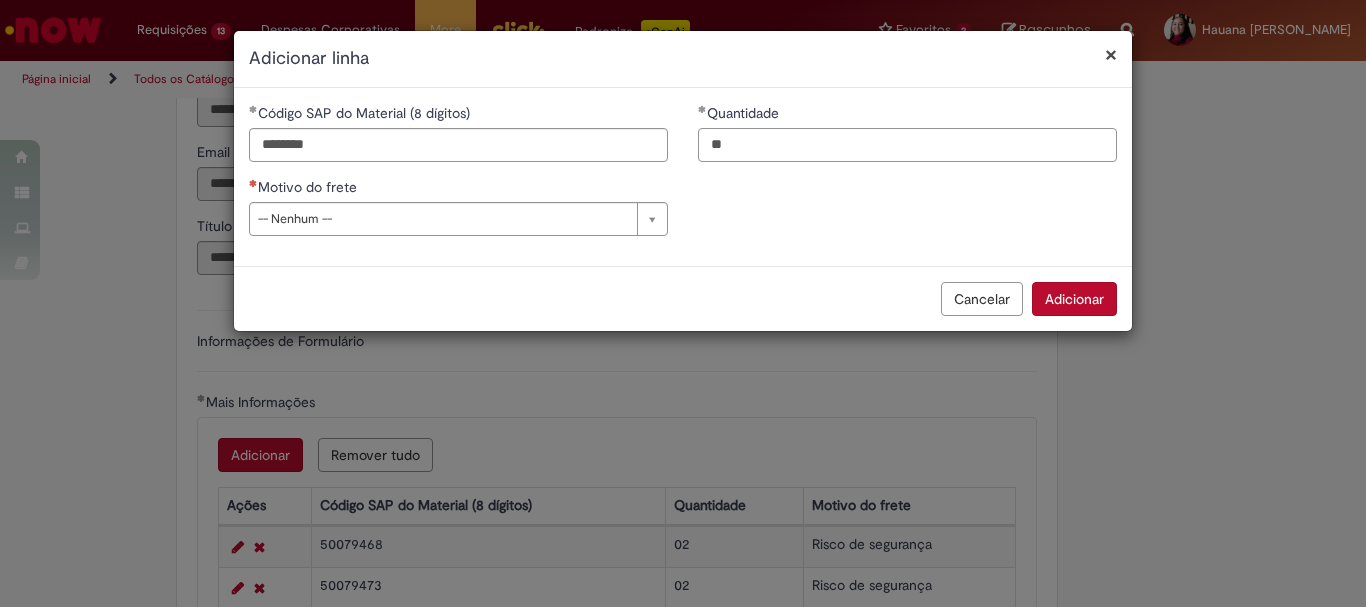 type on "**" 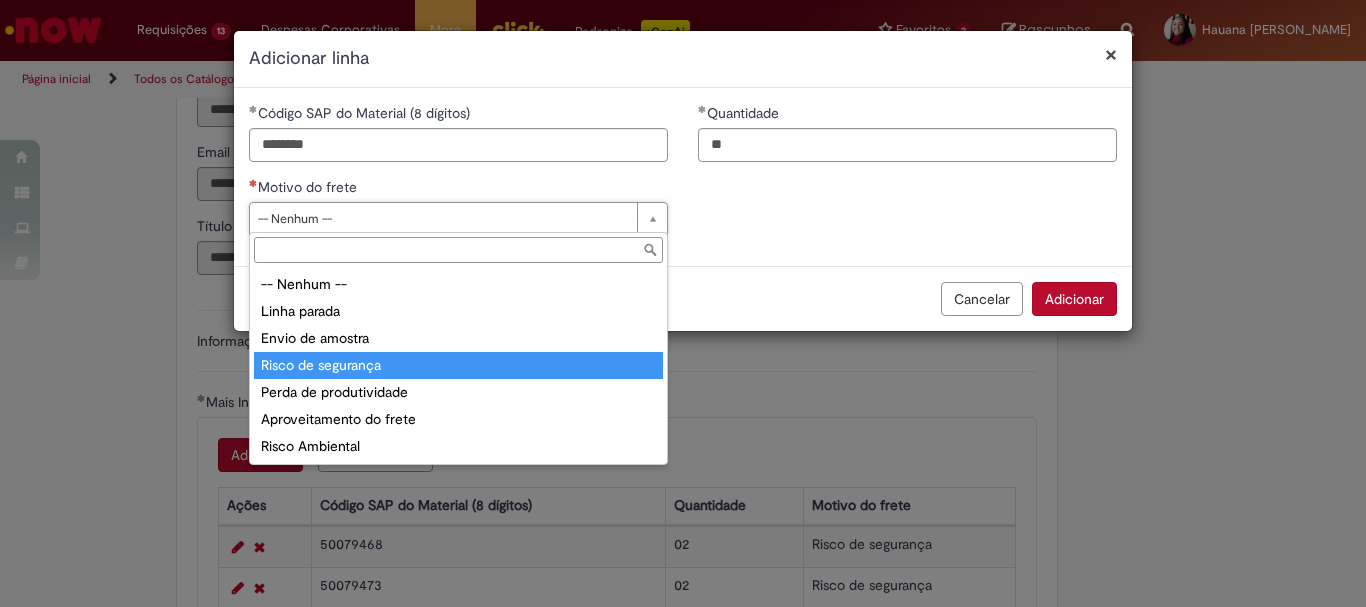 type on "**********" 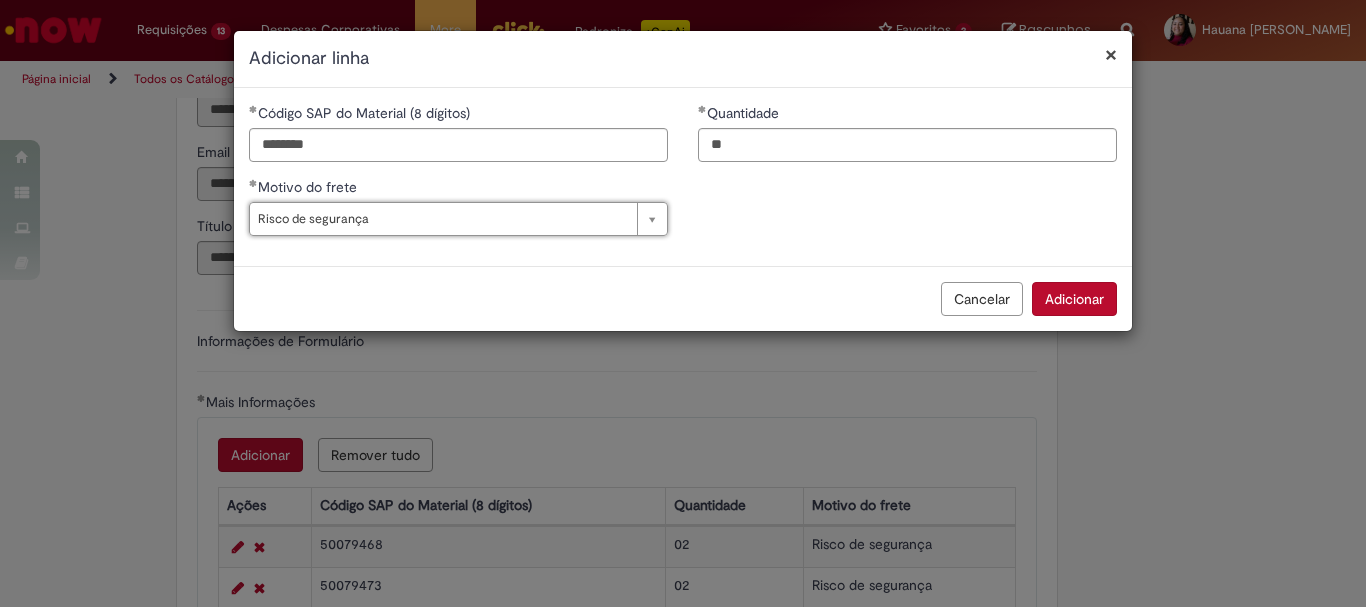 click on "Adicionar" at bounding box center (1074, 299) 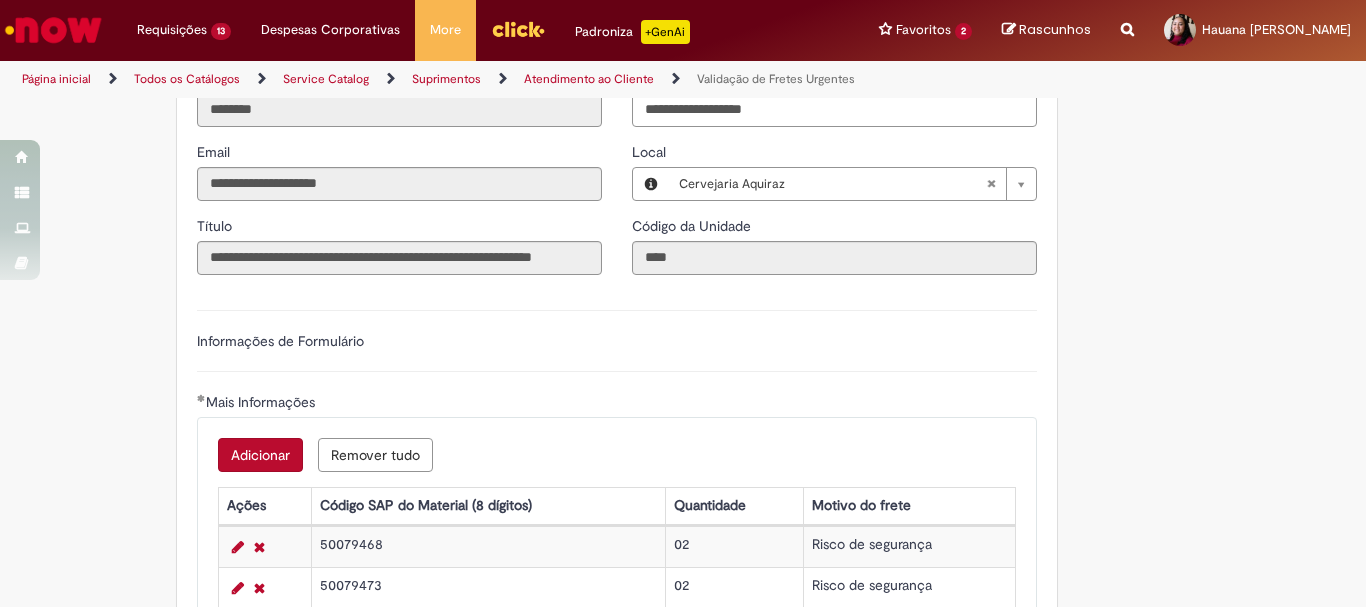 click on "Adicionar" at bounding box center [260, 455] 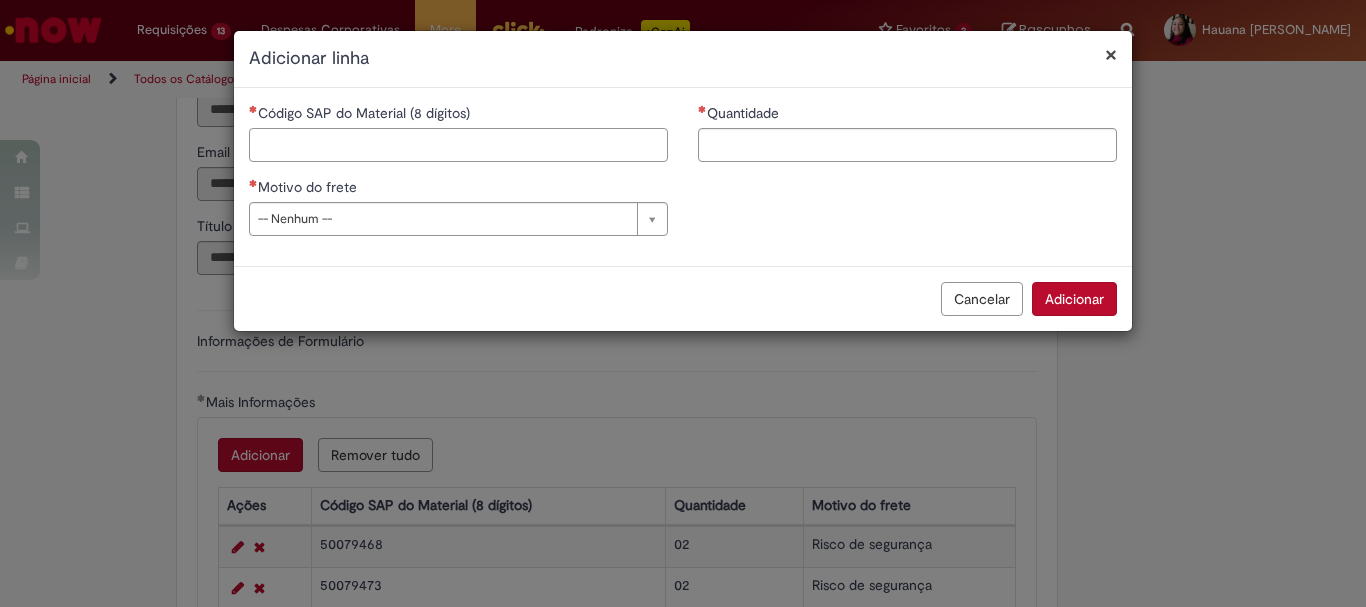 click on "Código SAP do Material (8 dígitos)" at bounding box center [458, 145] 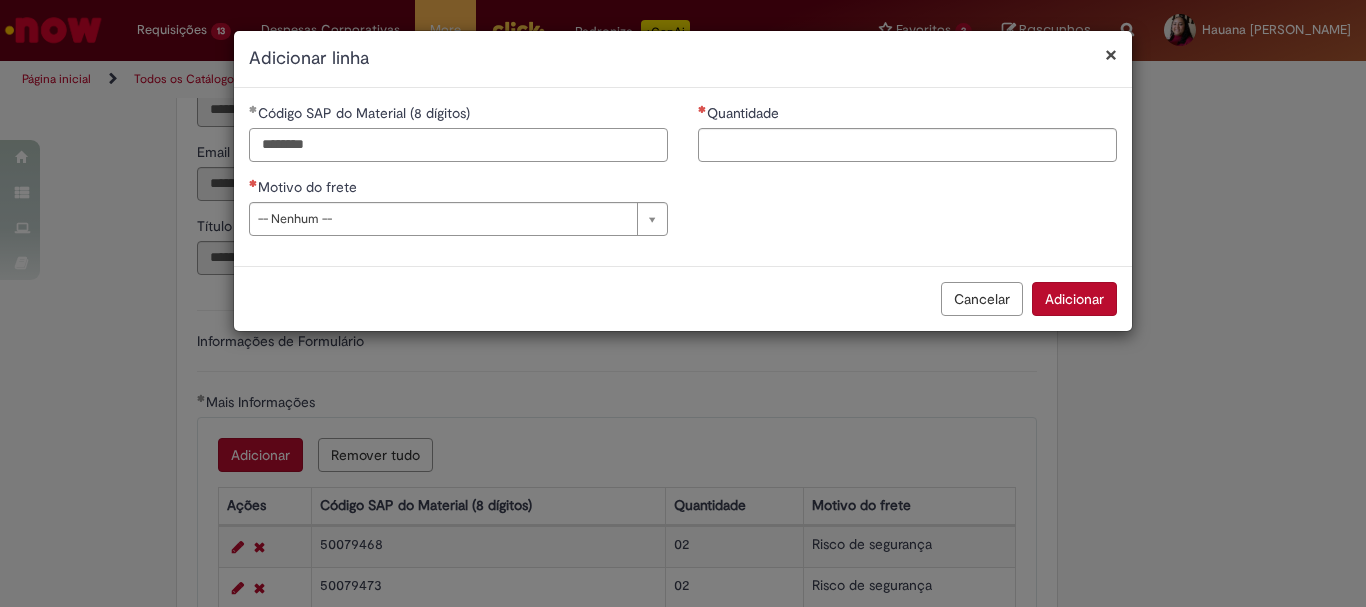 type on "********" 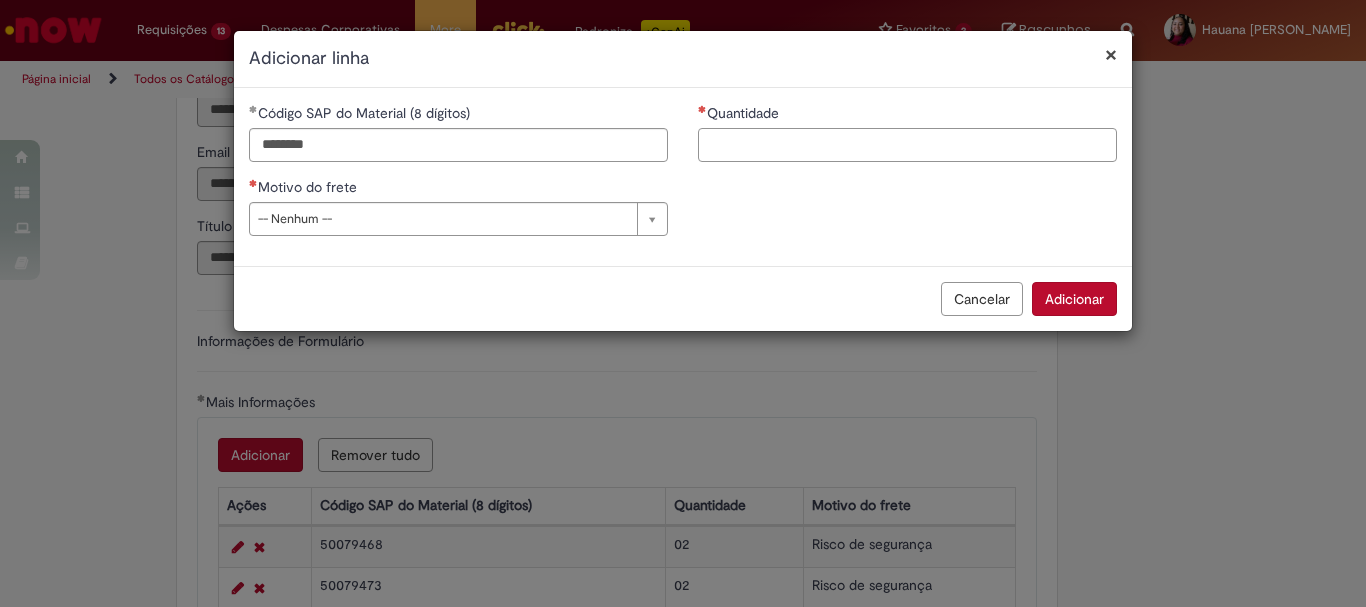 click on "Quantidade" at bounding box center [907, 145] 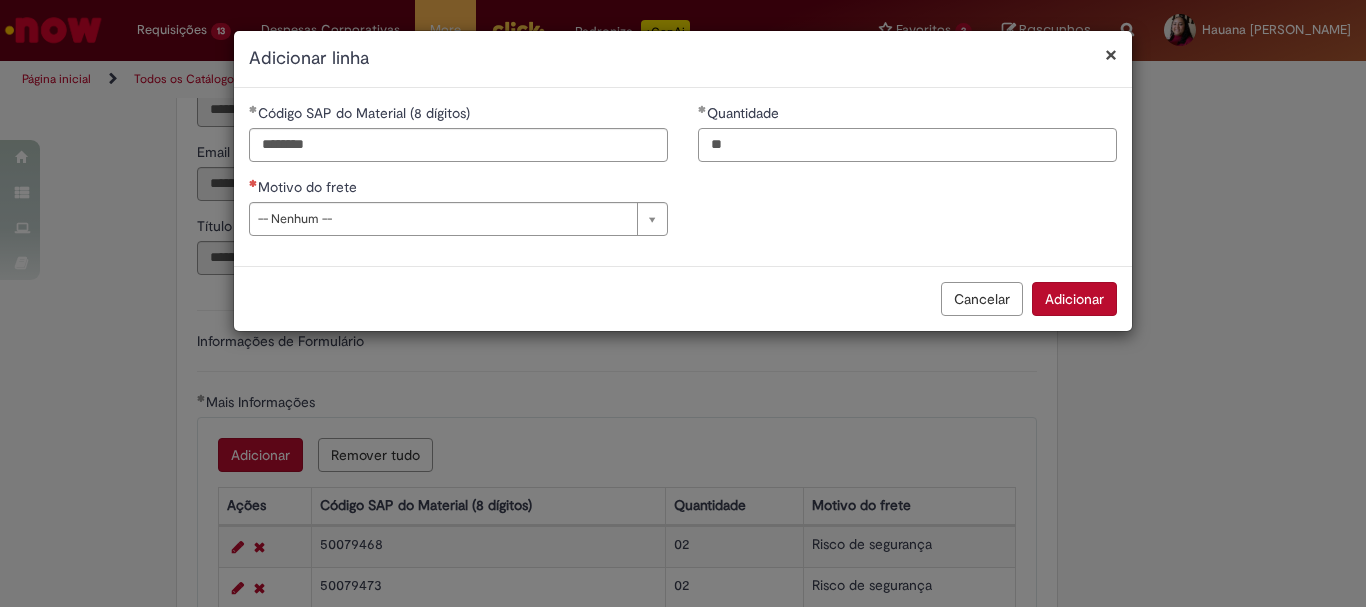 type on "**" 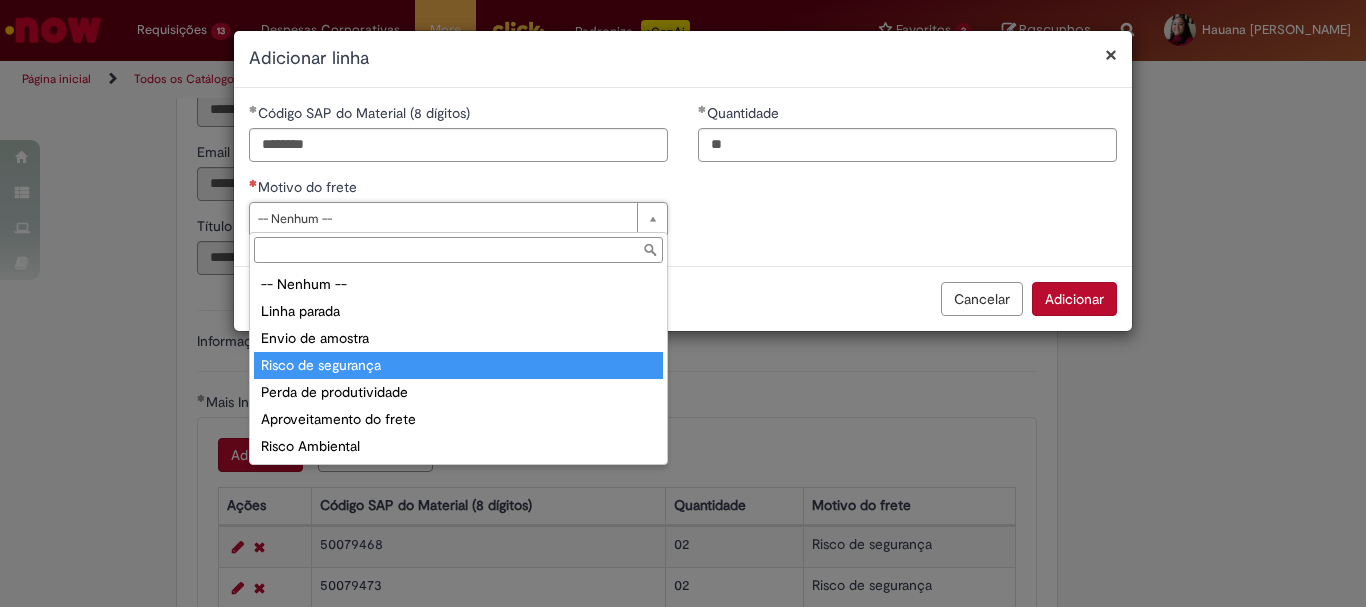 type on "**********" 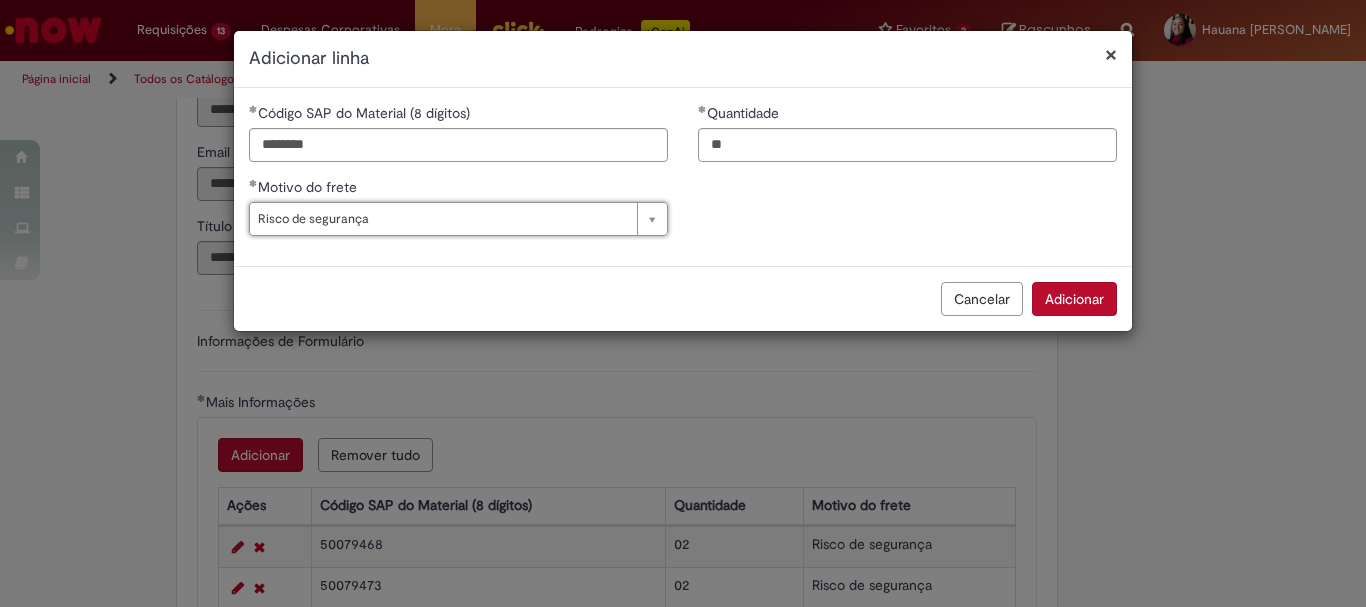 click on "Adicionar" at bounding box center [1074, 299] 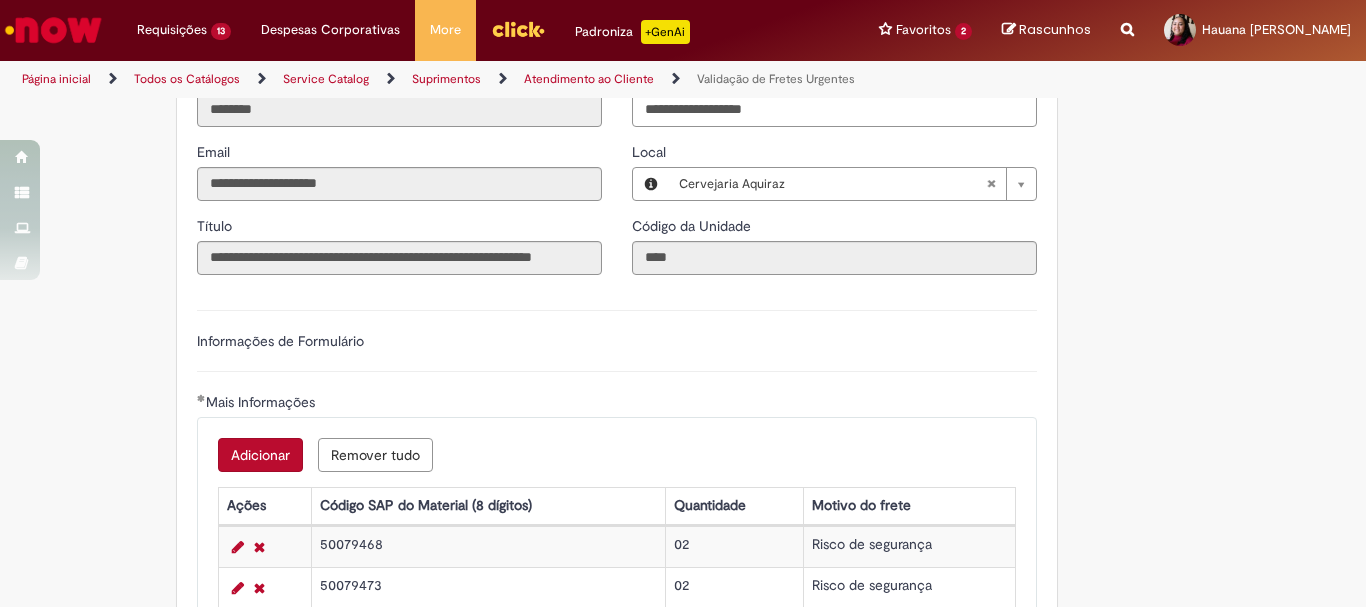 click on "Adicionar" at bounding box center [260, 455] 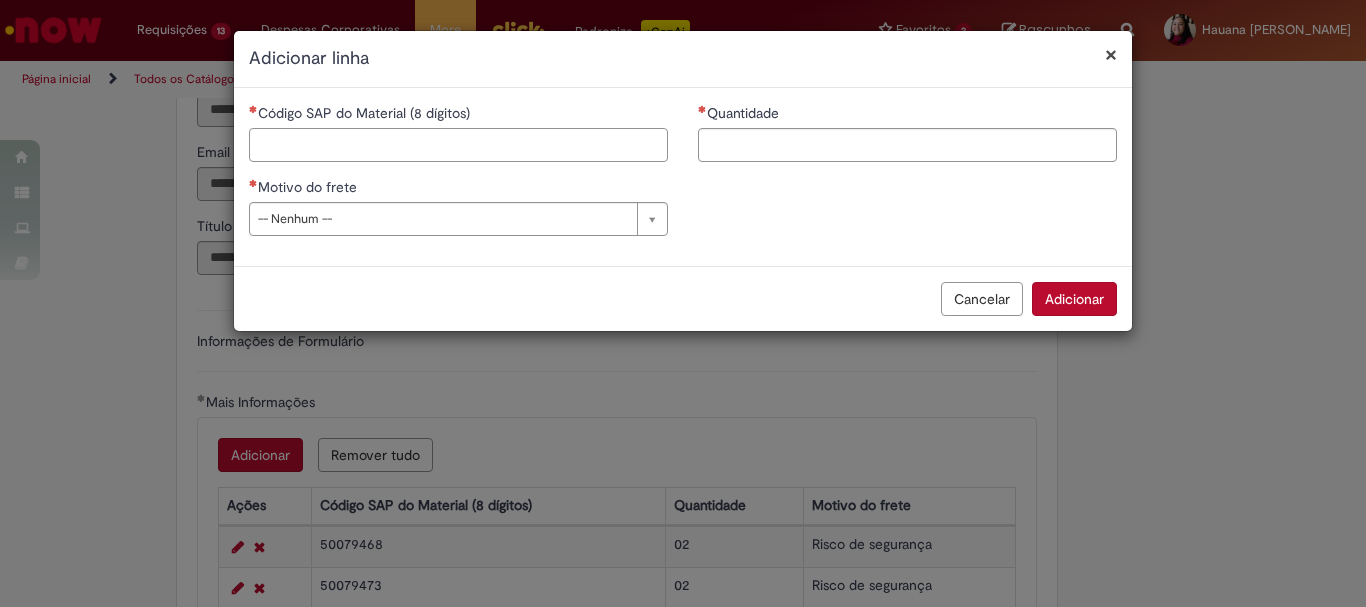 click on "Código SAP do Material (8 dígitos)" at bounding box center (458, 145) 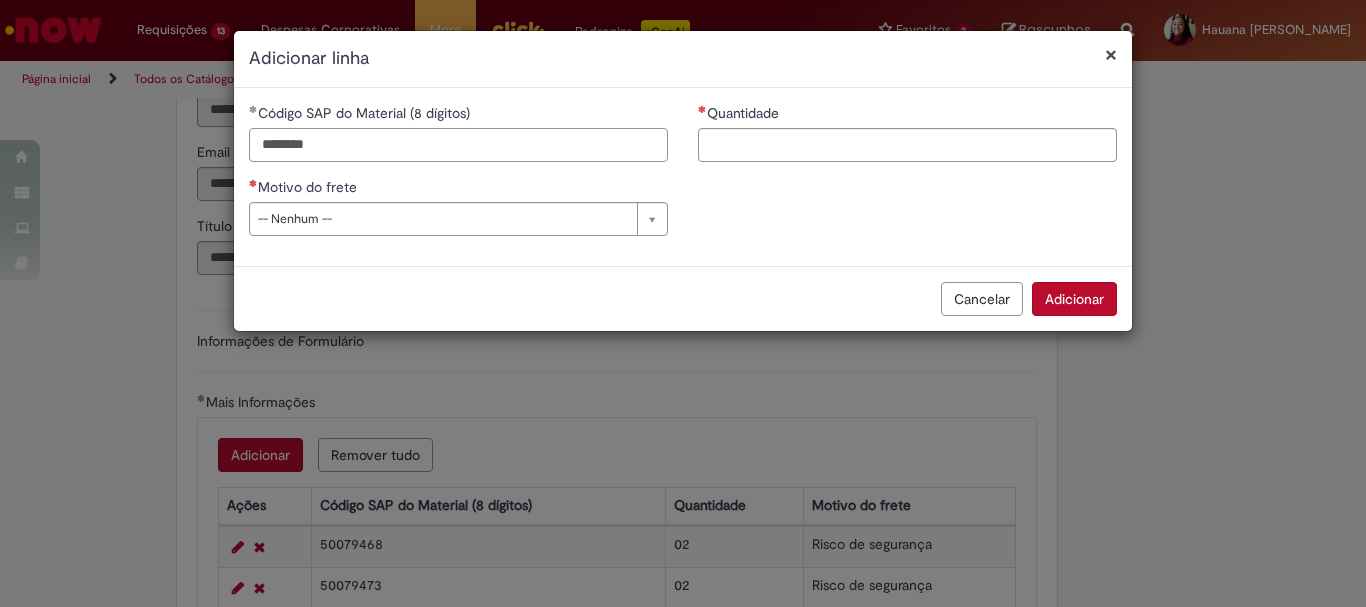 type on "********" 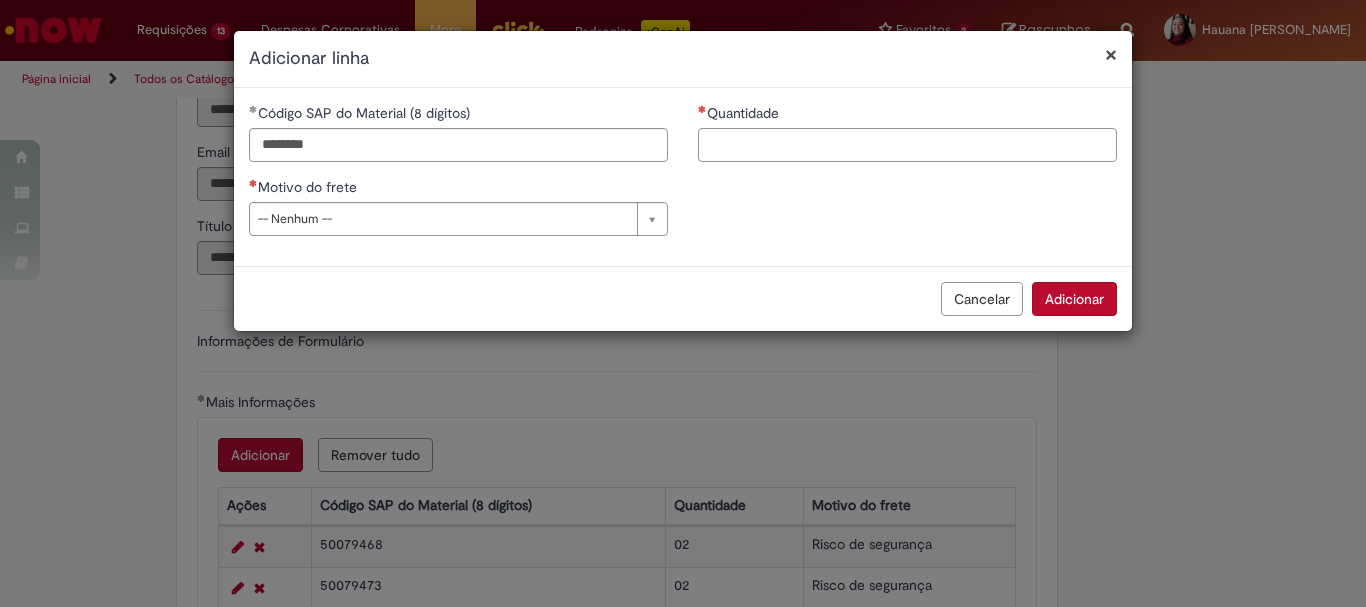 click on "Quantidade" at bounding box center (907, 145) 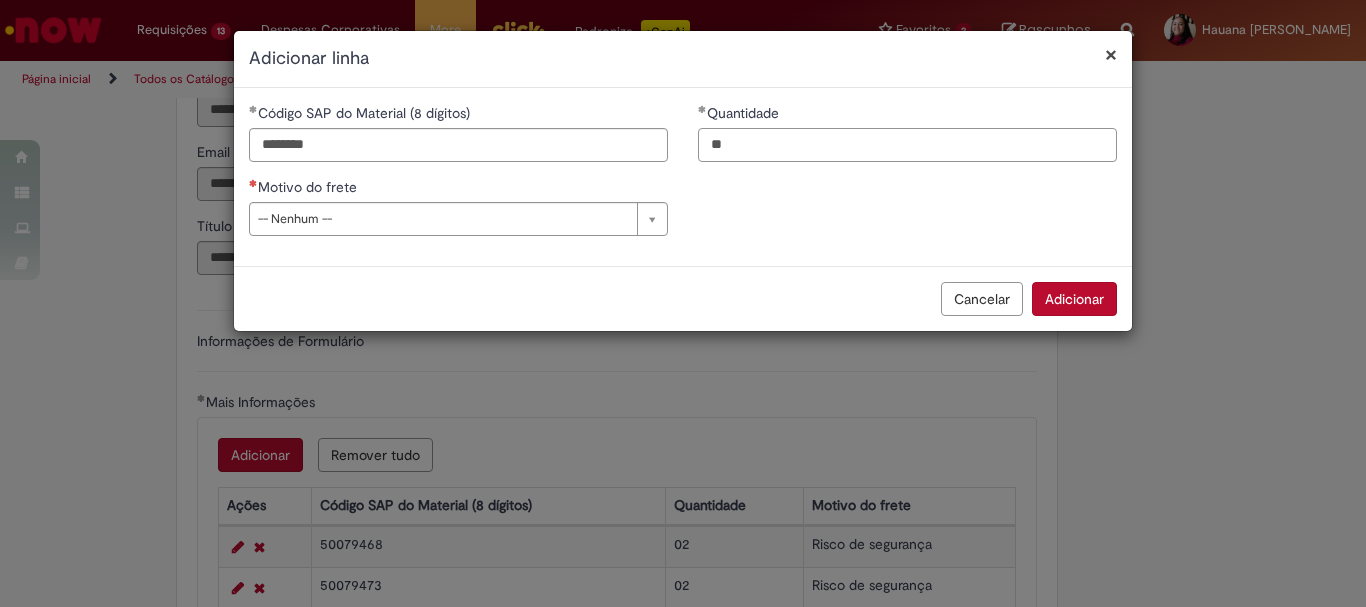 type on "**" 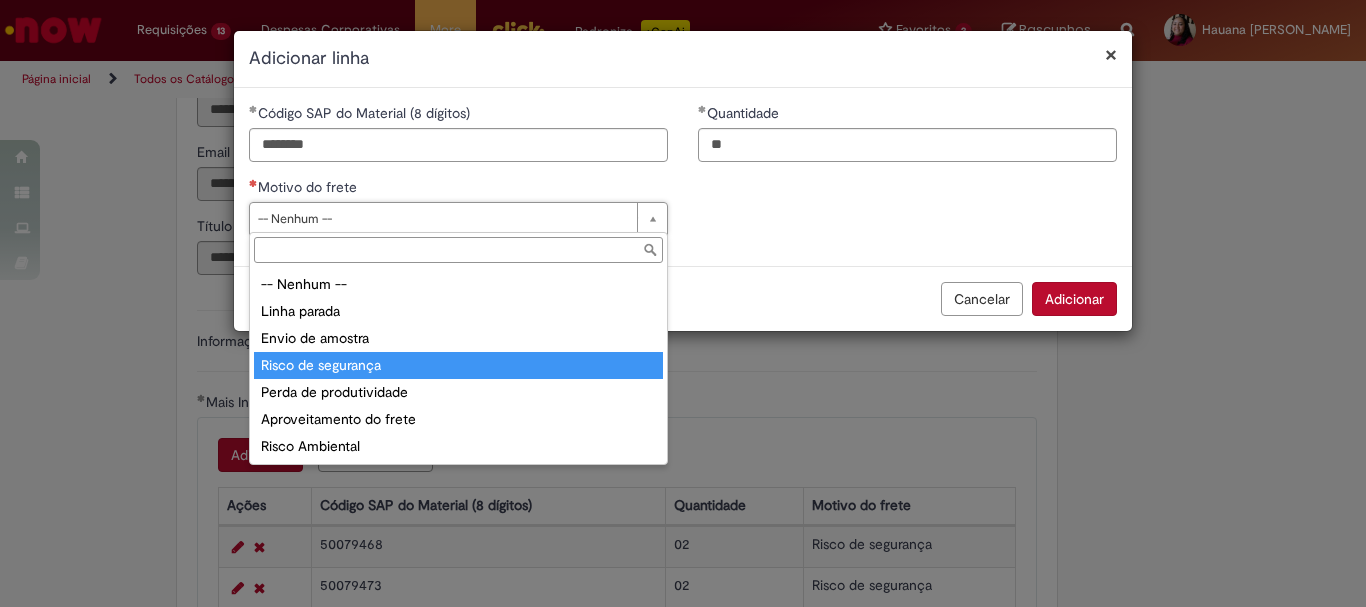 type on "**********" 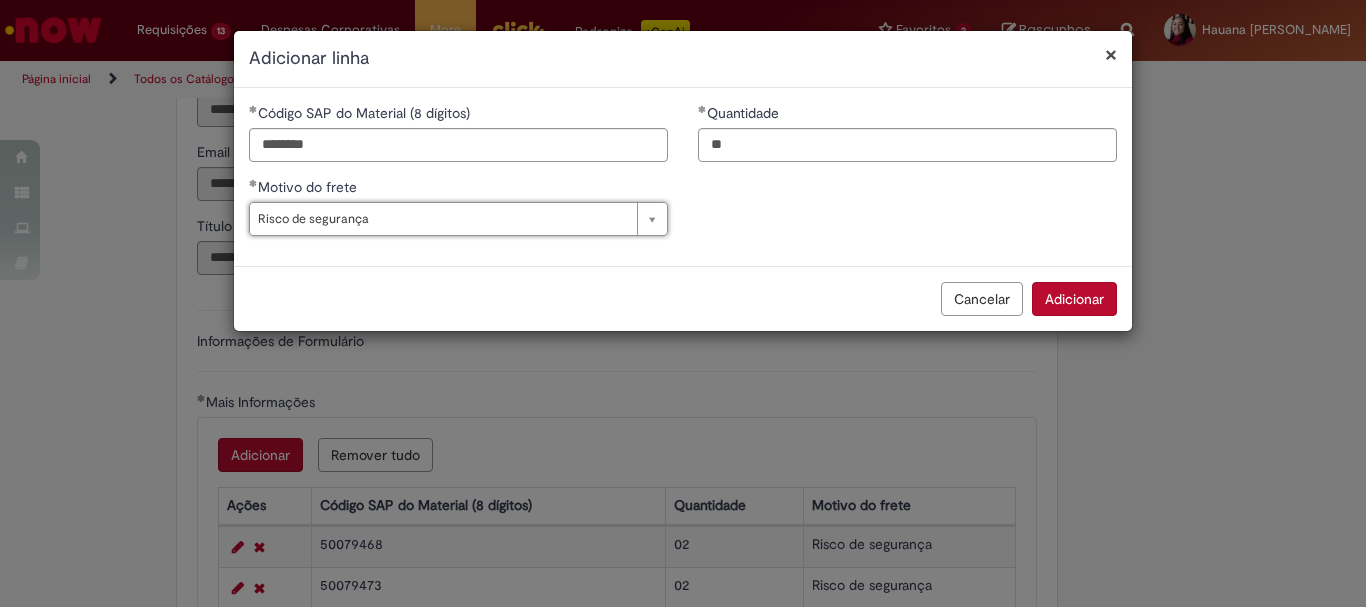 click on "Adicionar" at bounding box center [1074, 299] 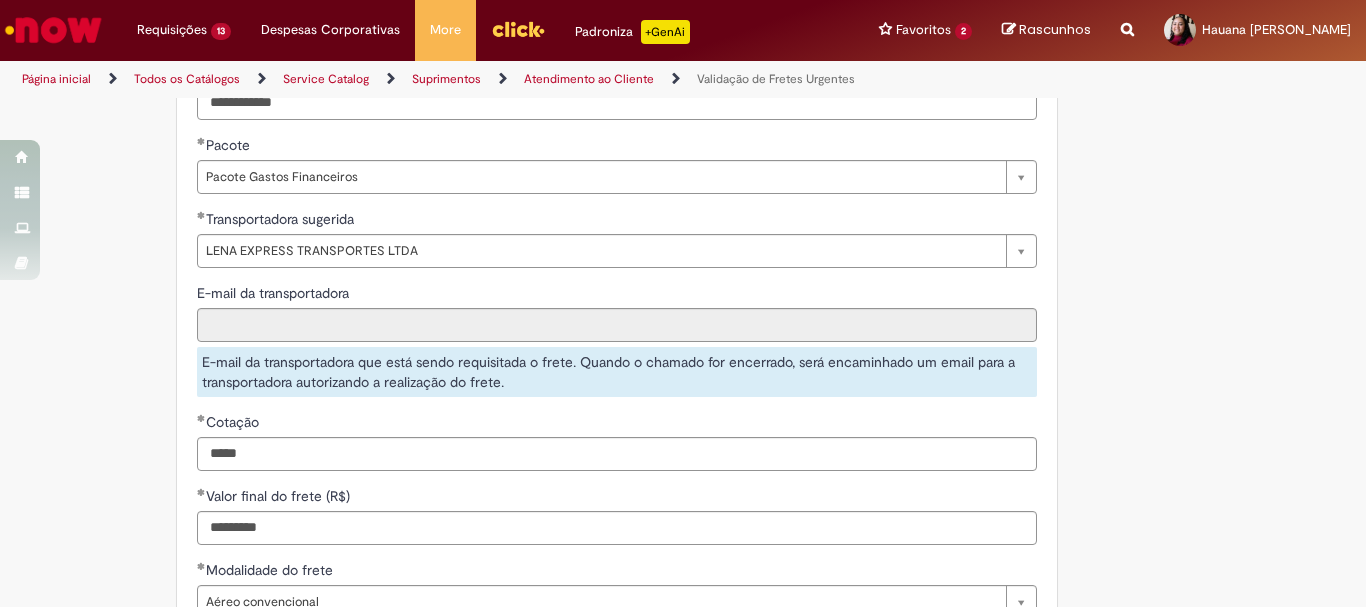 scroll, scrollTop: 2221, scrollLeft: 0, axis: vertical 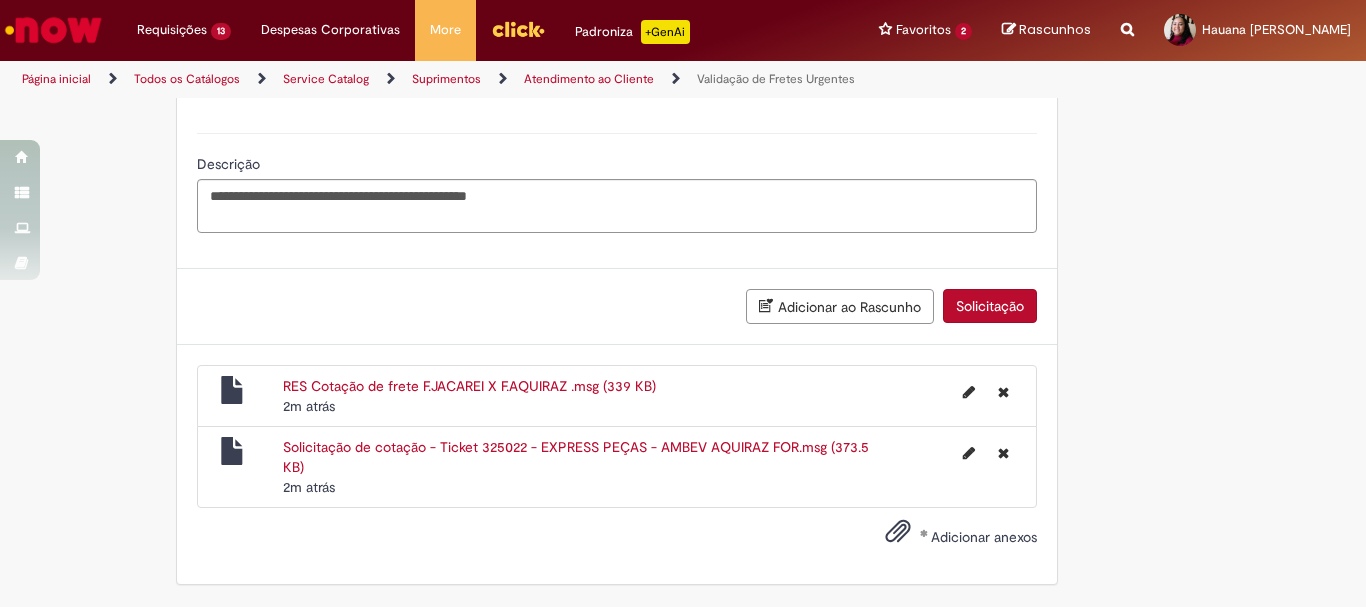 click on "Solicitação" at bounding box center [990, 306] 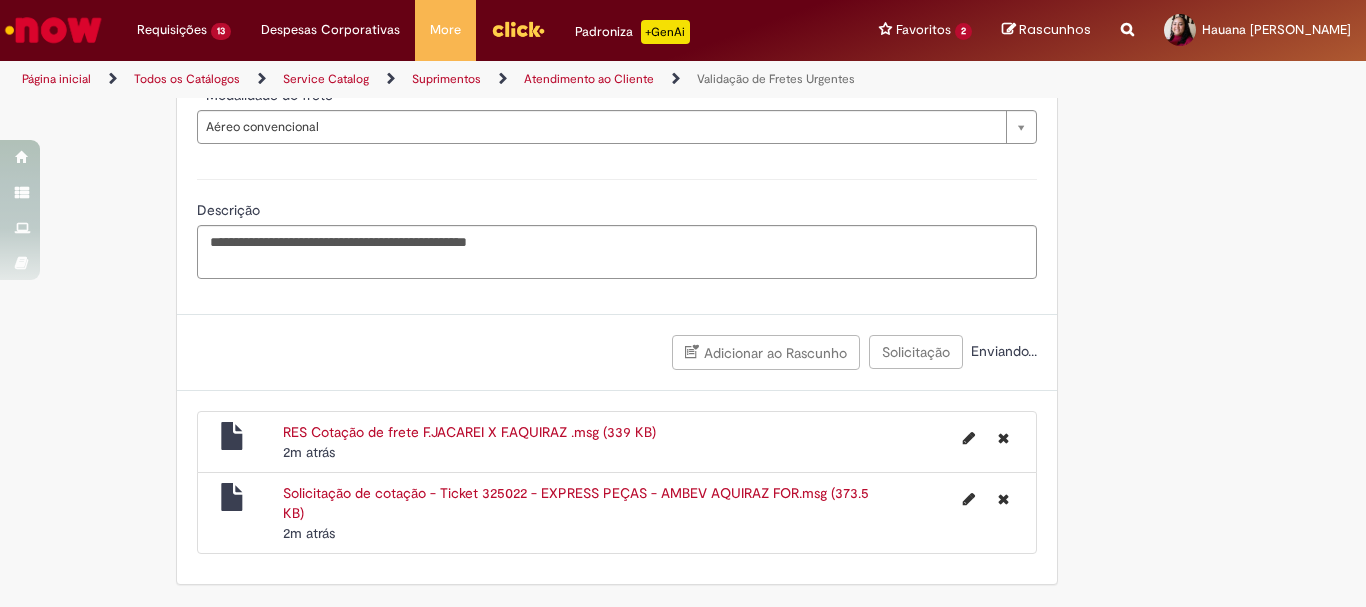 scroll, scrollTop: 2175, scrollLeft: 0, axis: vertical 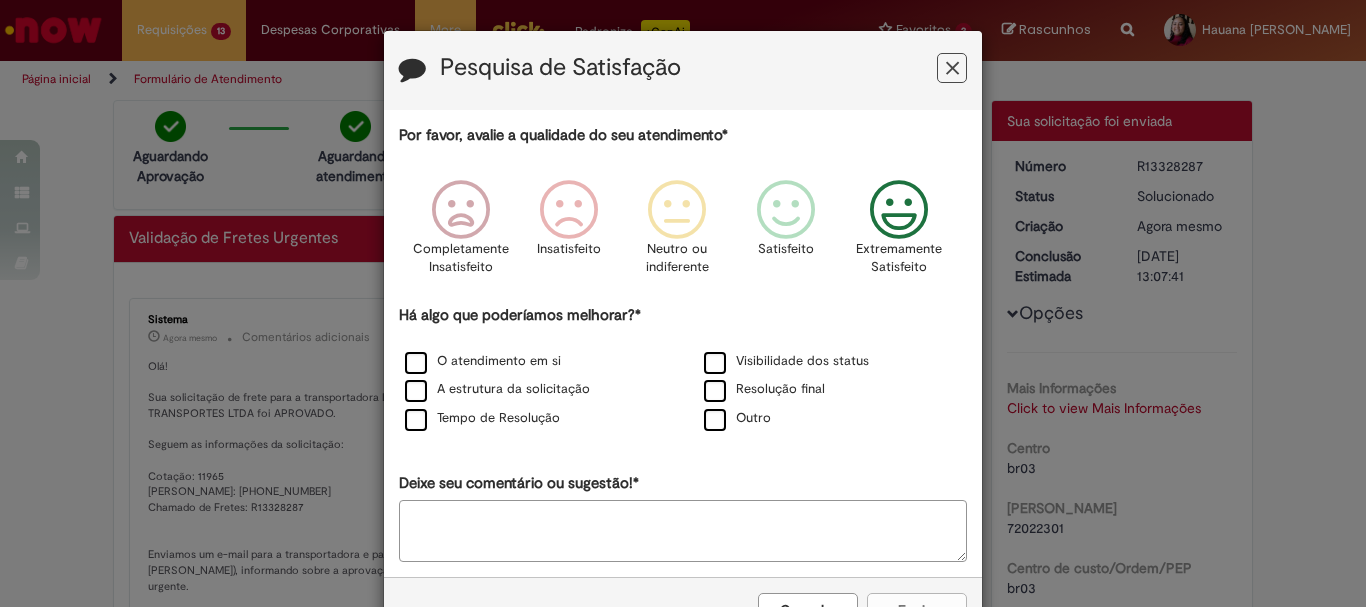 click at bounding box center [899, 210] 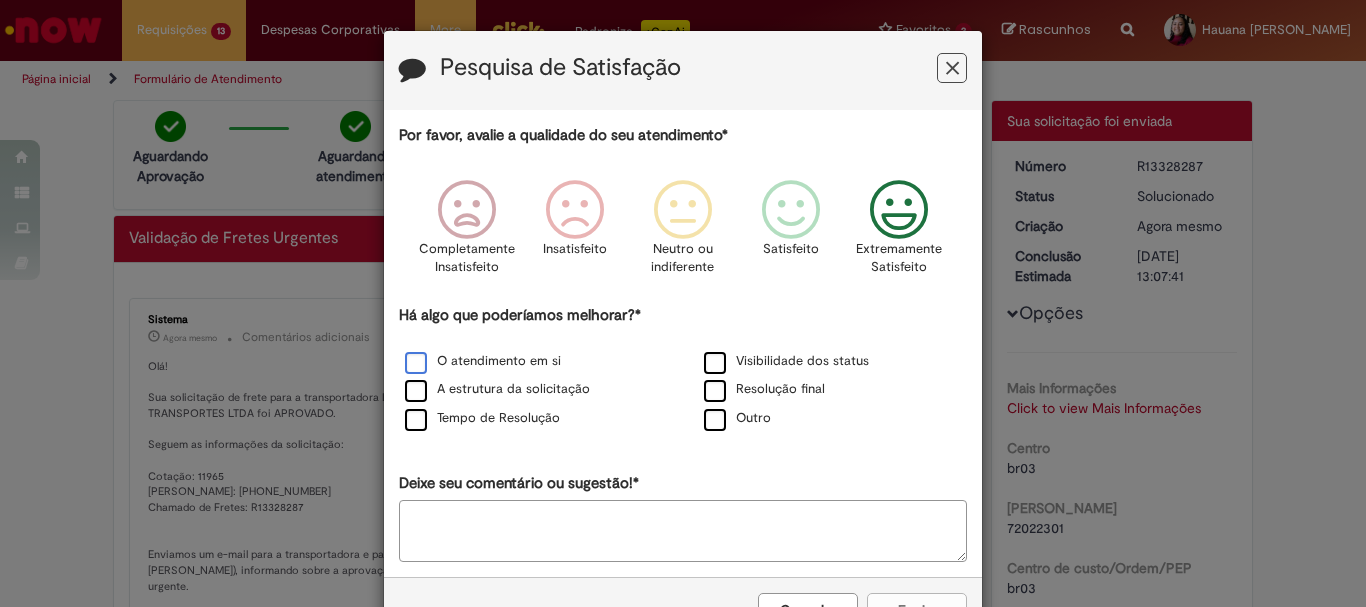 click on "O atendimento em si" at bounding box center (483, 361) 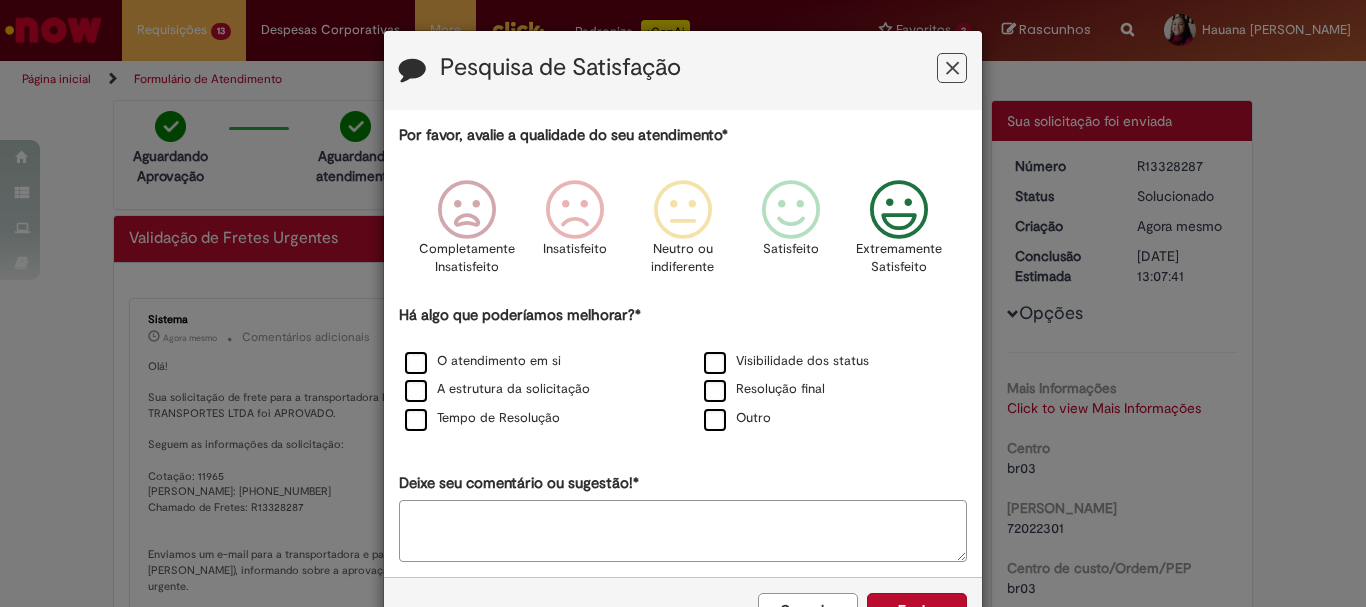 scroll, scrollTop: 66, scrollLeft: 0, axis: vertical 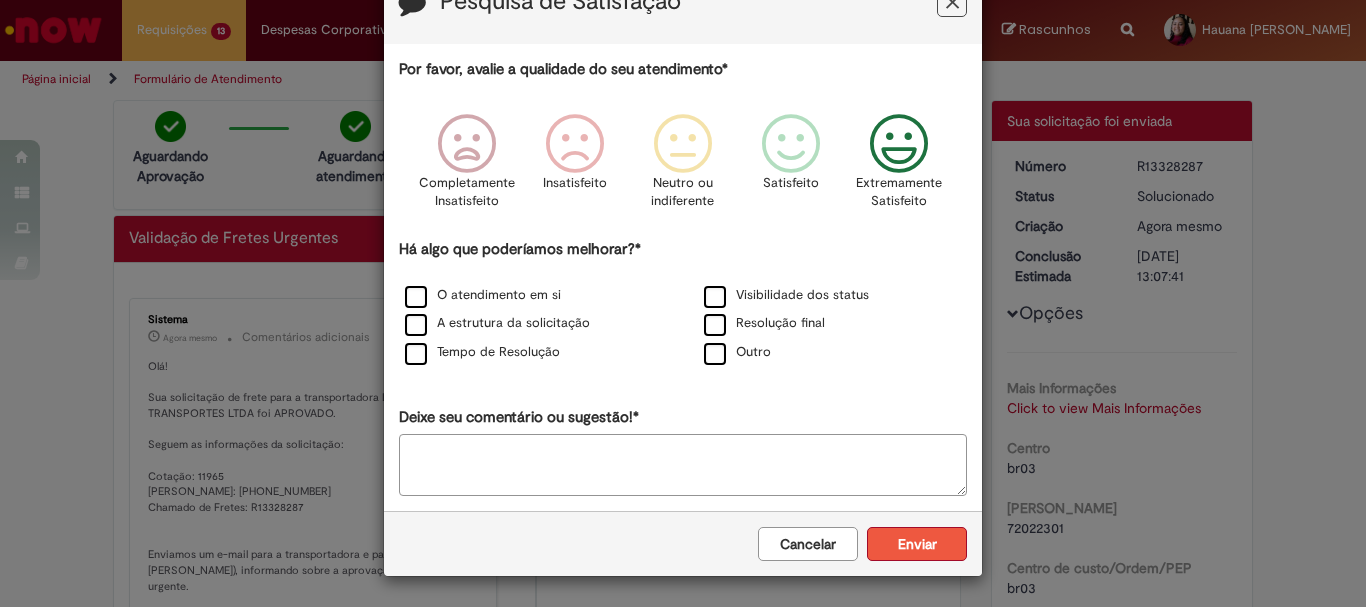 click on "Enviar" at bounding box center [917, 544] 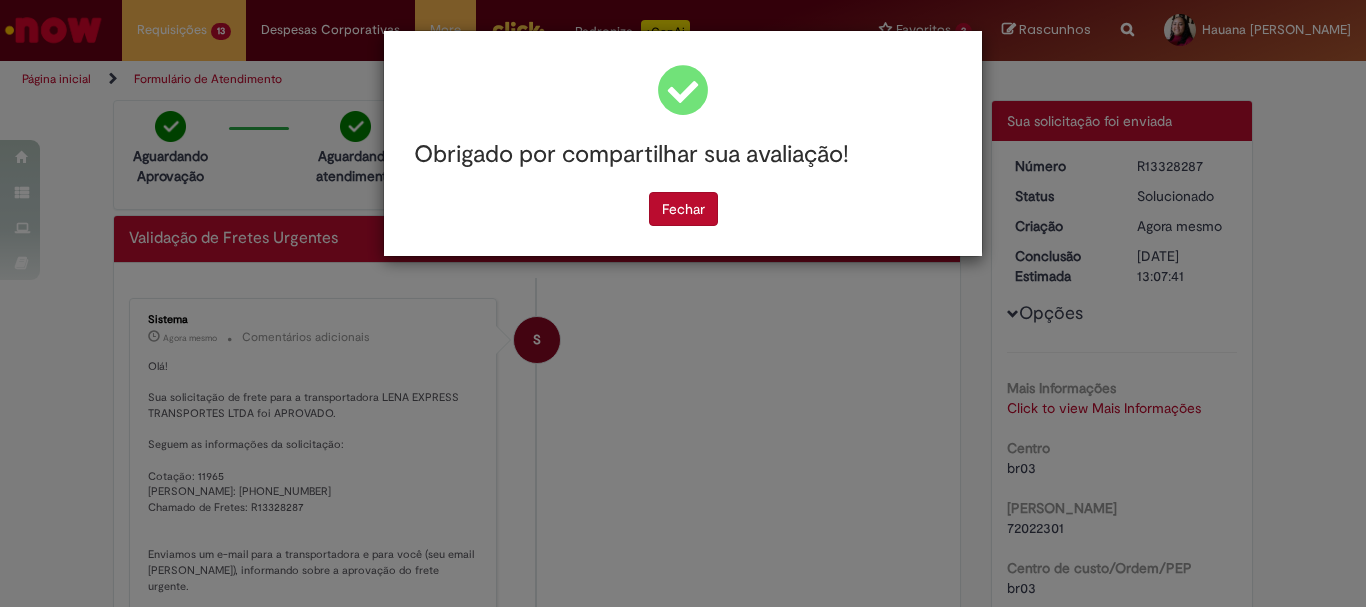 scroll, scrollTop: 0, scrollLeft: 0, axis: both 